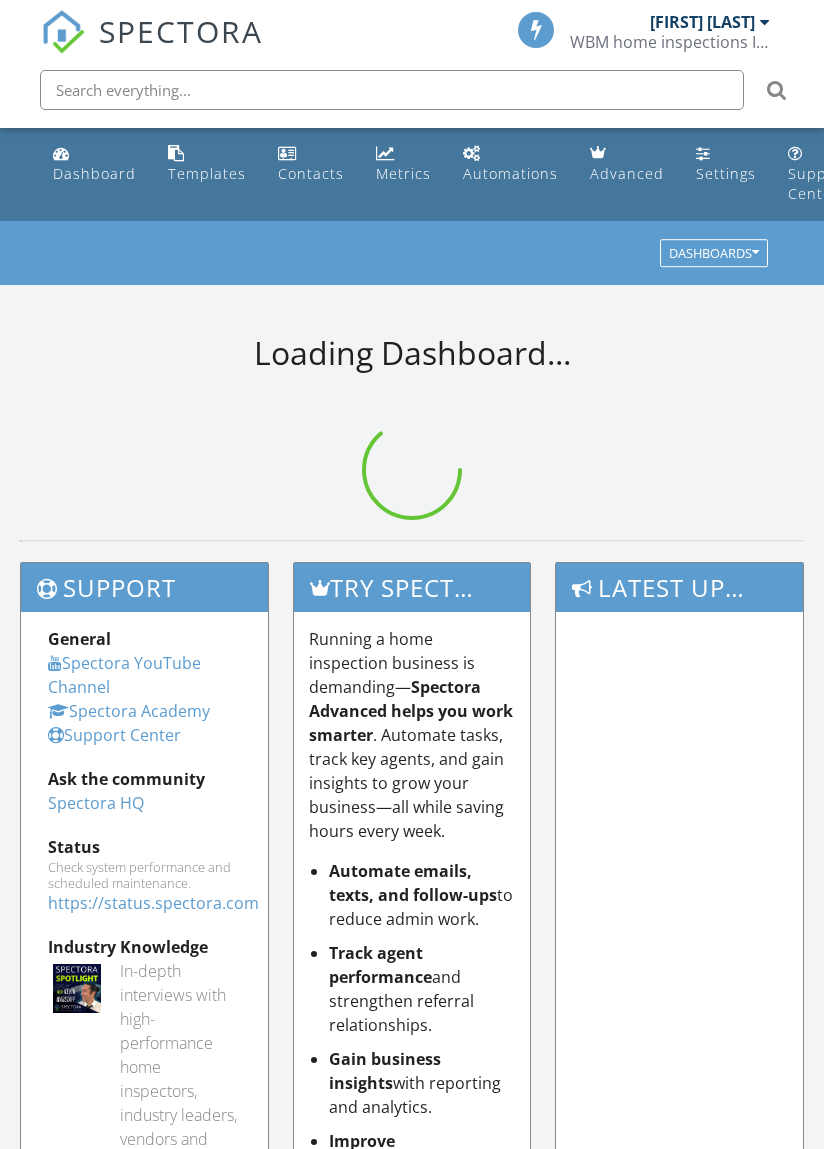 scroll, scrollTop: 0, scrollLeft: 0, axis: both 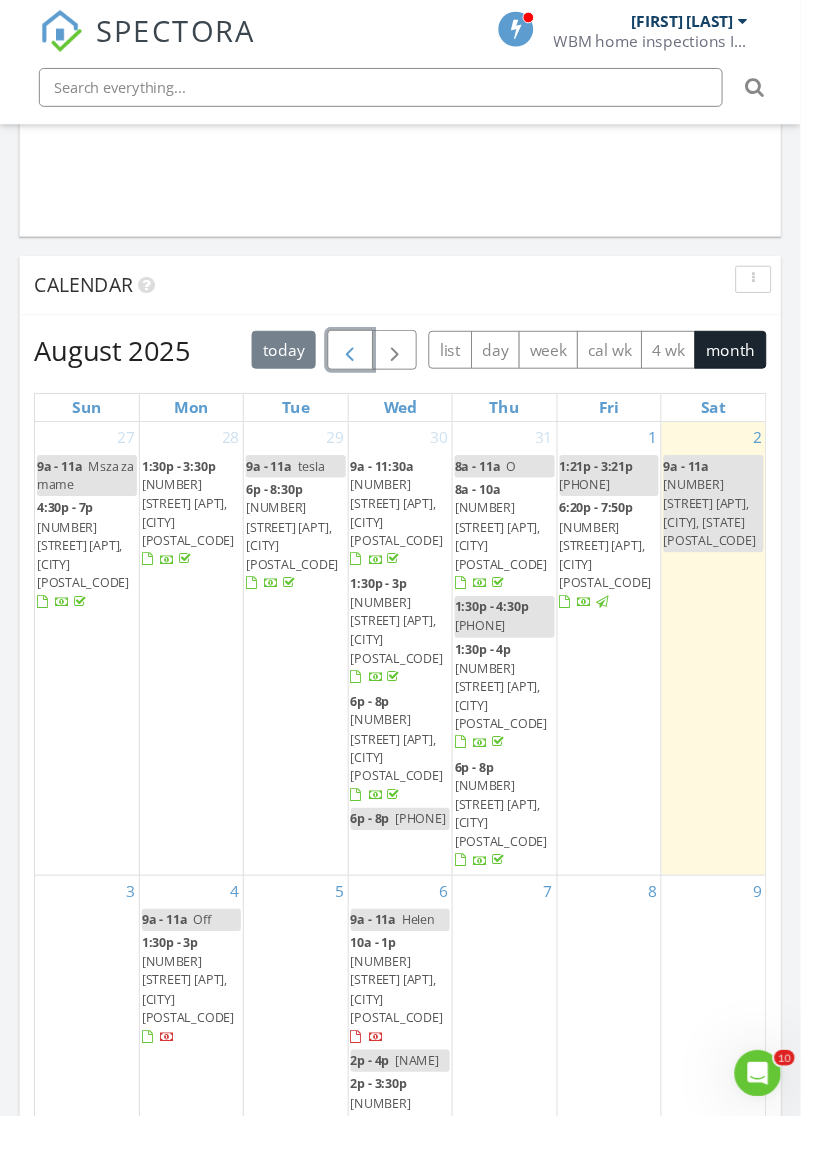 click at bounding box center (360, 362) 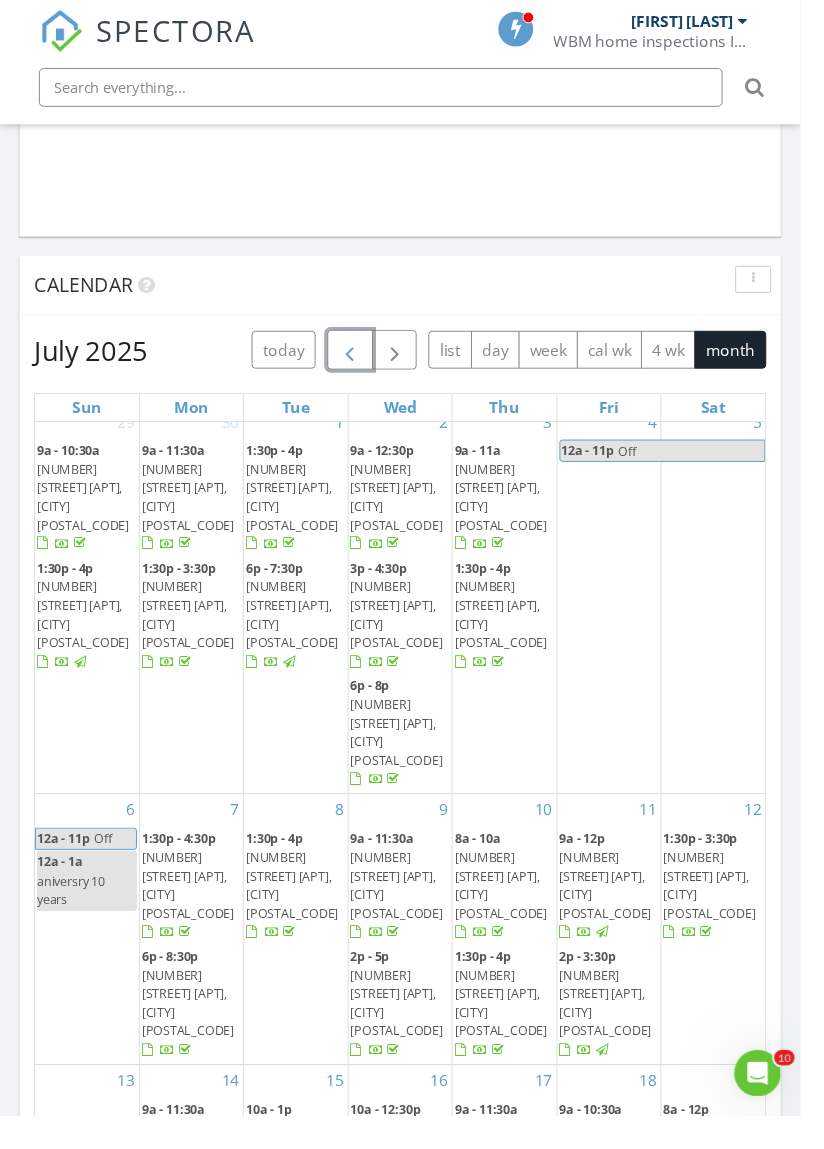 scroll, scrollTop: 0, scrollLeft: 0, axis: both 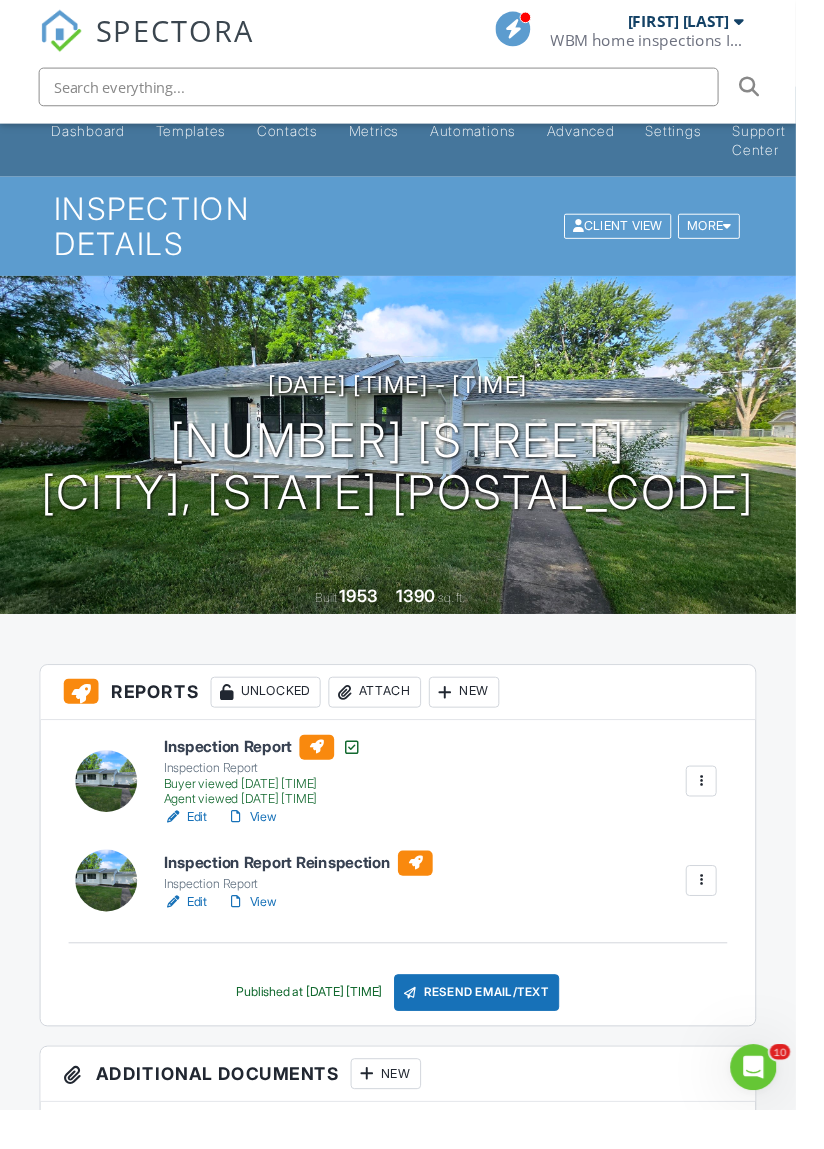 click on "View" at bounding box center (260, 934) 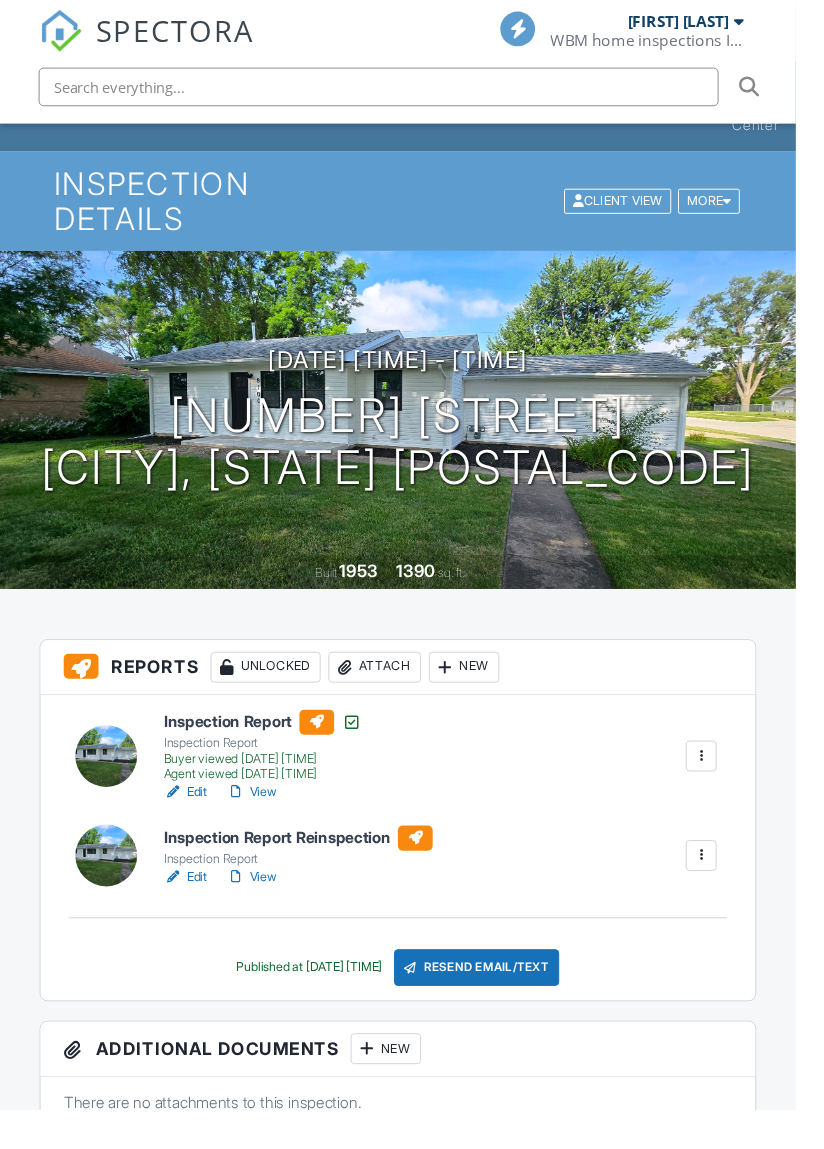 scroll, scrollTop: 0, scrollLeft: 0, axis: both 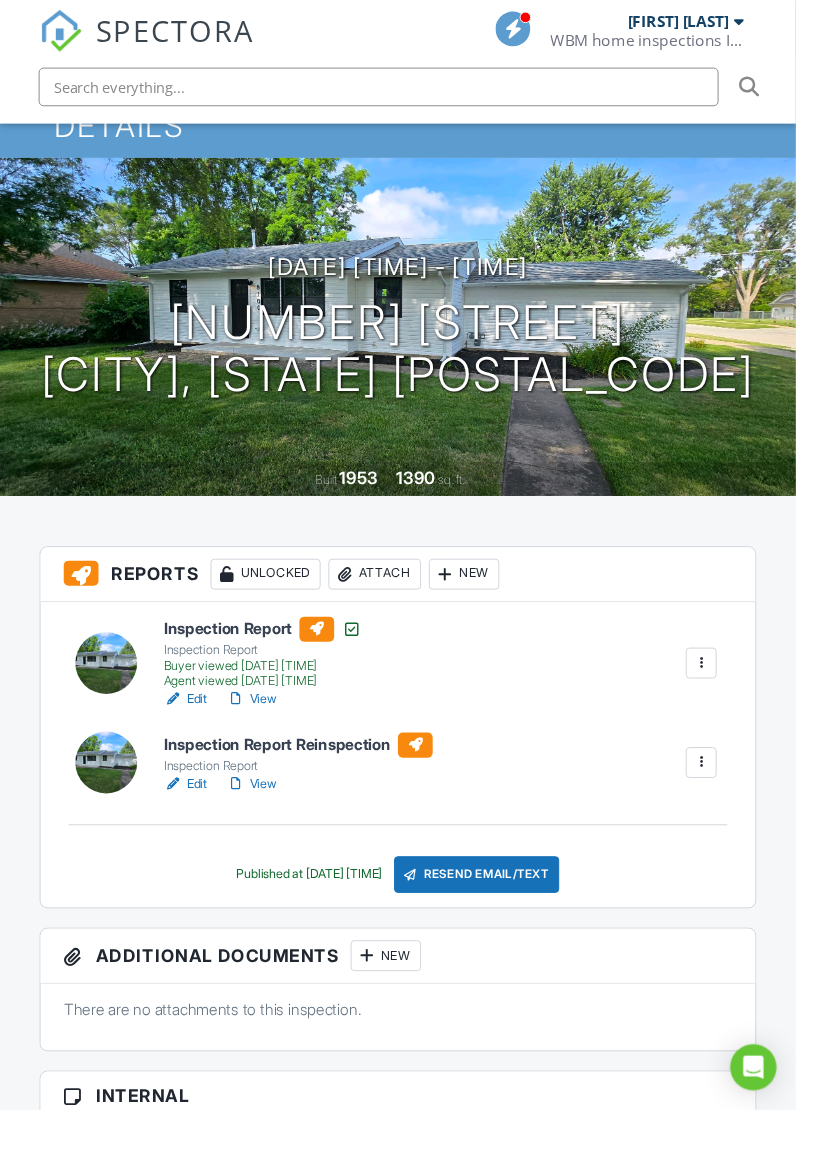 click at bounding box center [726, 790] 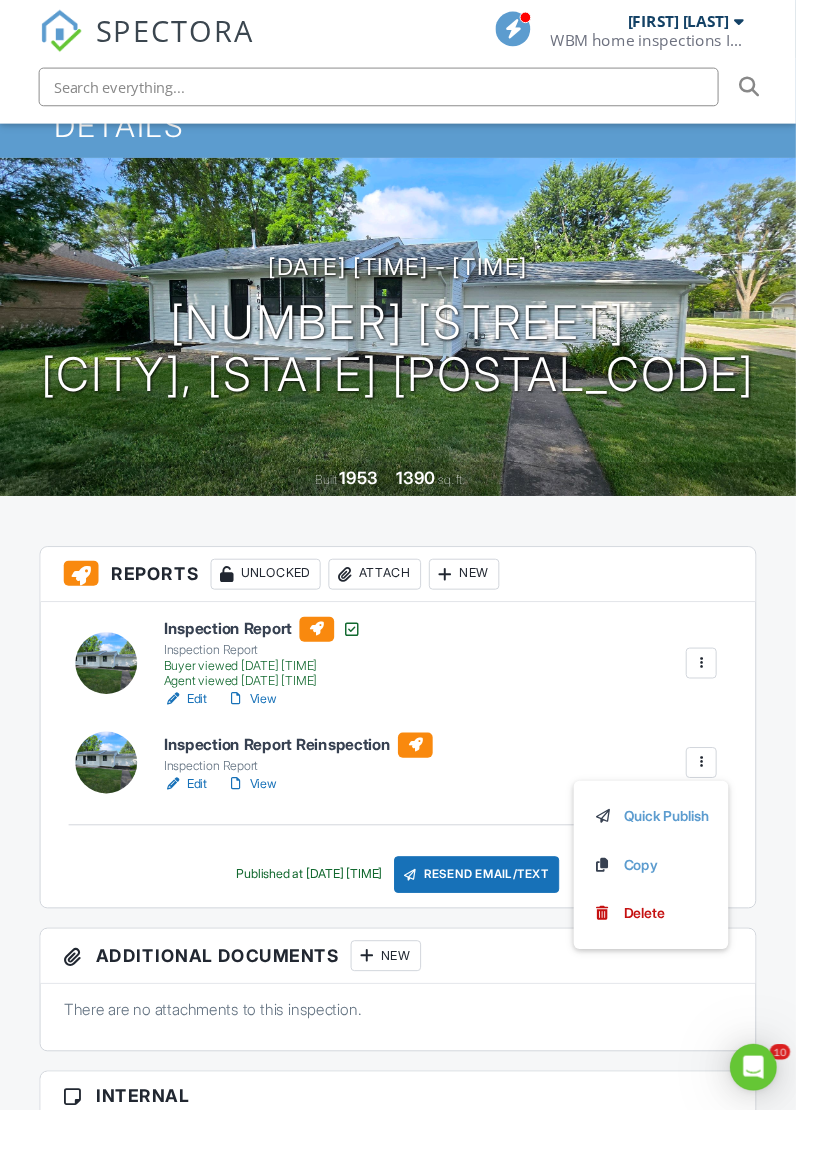 scroll, scrollTop: 0, scrollLeft: 0, axis: both 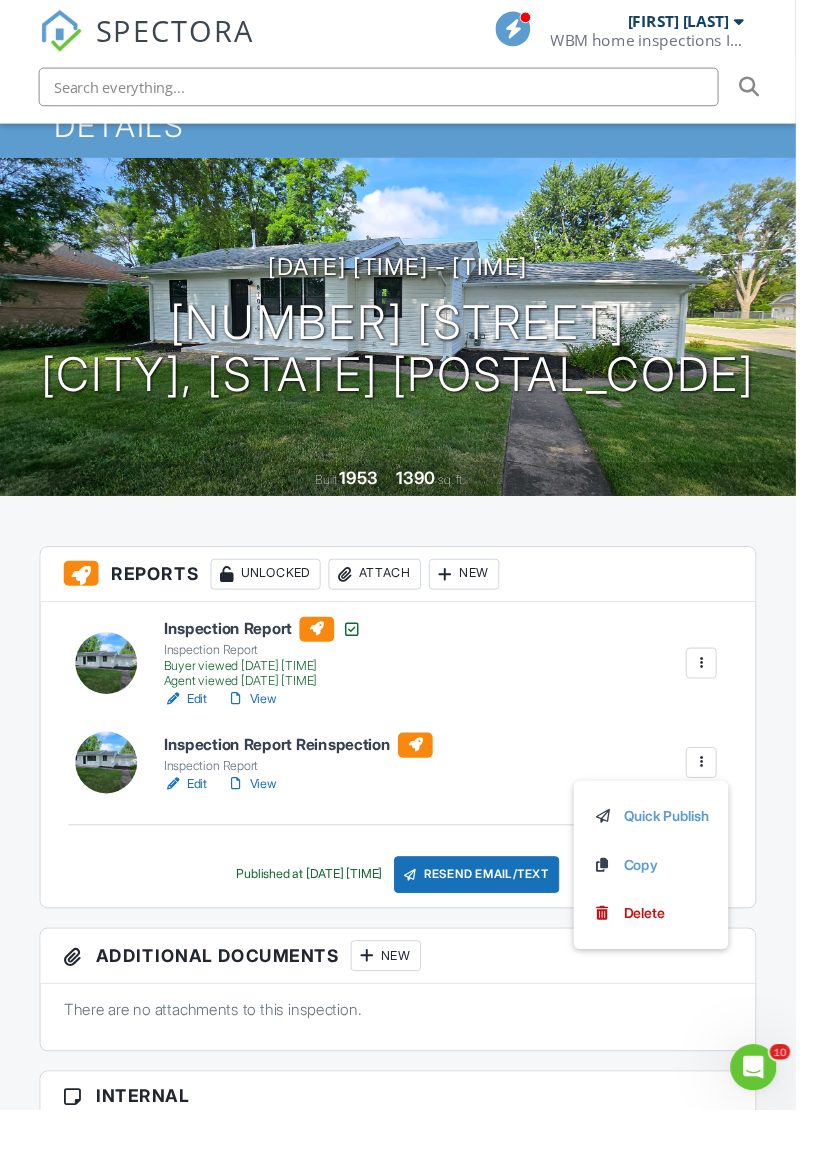 click on "Dashboard
Templates
Contacts
Metrics
Automations
Advanced
Settings
Support Center
Inspection Details
Client View
More
Property Details
Reschedule
Reorder / Copy
Share
Cancel
Delete
Print Order
Convert to V9
View Change Log
07/16/2025 10:00 am
- 12:30 pm
8100 S Lockwood Ave
Burbank, IL 60459
Built
1953
1390
sq. ft.
+ −  Leaflet   |   © MapTiler   © OpenStreetMap contributors
All emails and texts are disabled for this inspection!
All emails and texts have been disabled for this inspection. This may have happened due to someone manually disabling them or this inspection being unconfirmed when it was scheduled. To re-enable emails and texts for this inspection, click the button below.
Turn on emails and texts" at bounding box center (412, 2162) 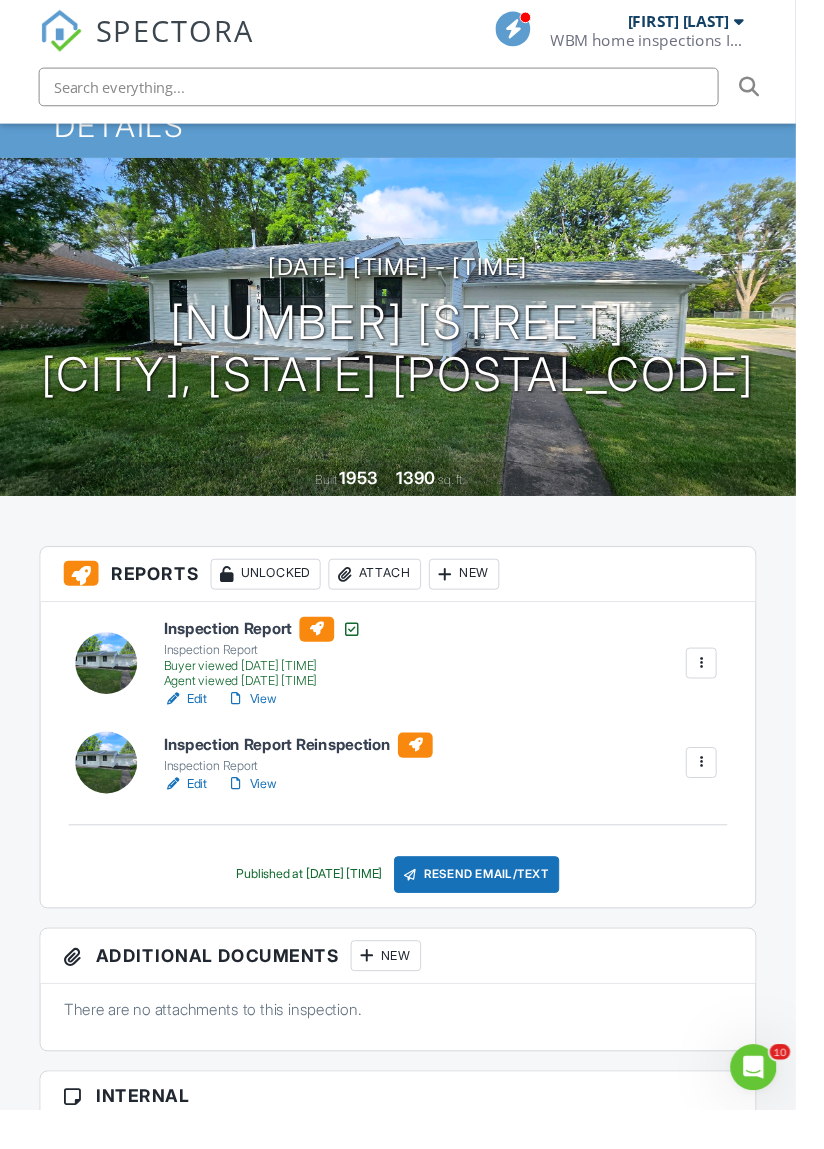 click at bounding box center (726, 790) 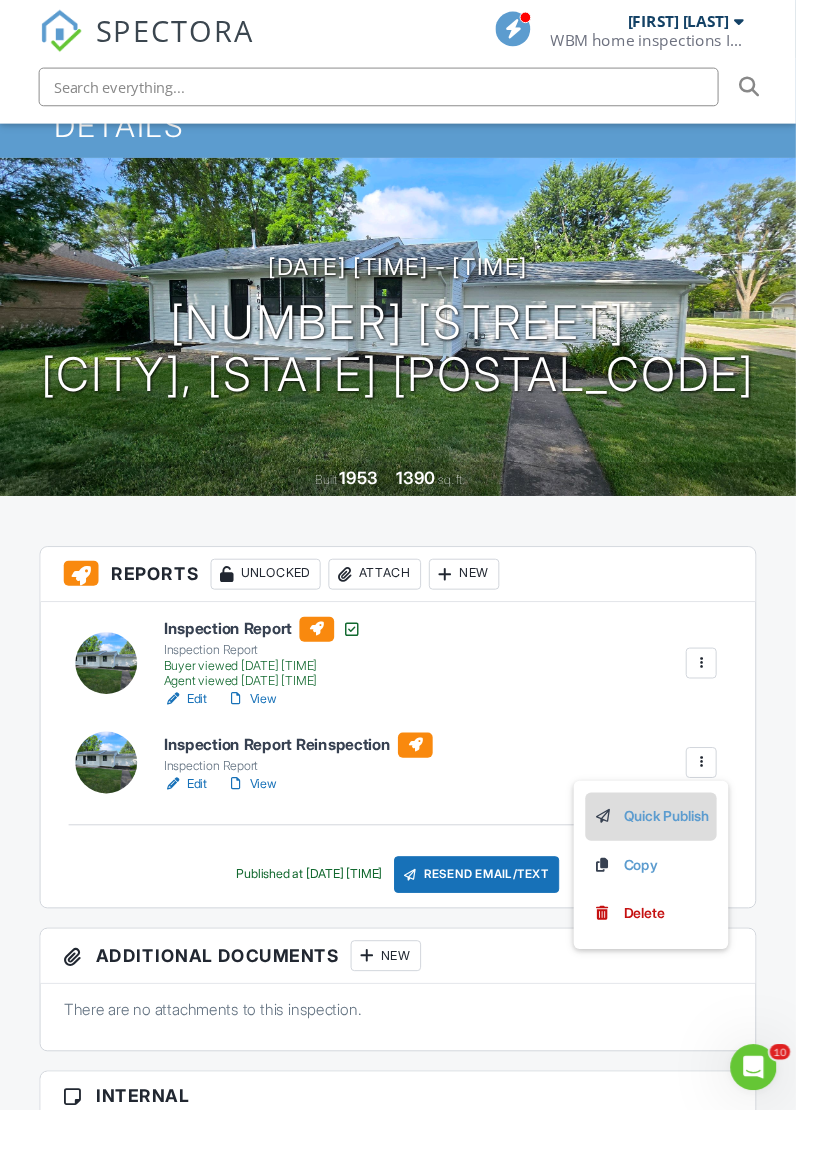 click on "Quick Publish" at bounding box center [674, 846] 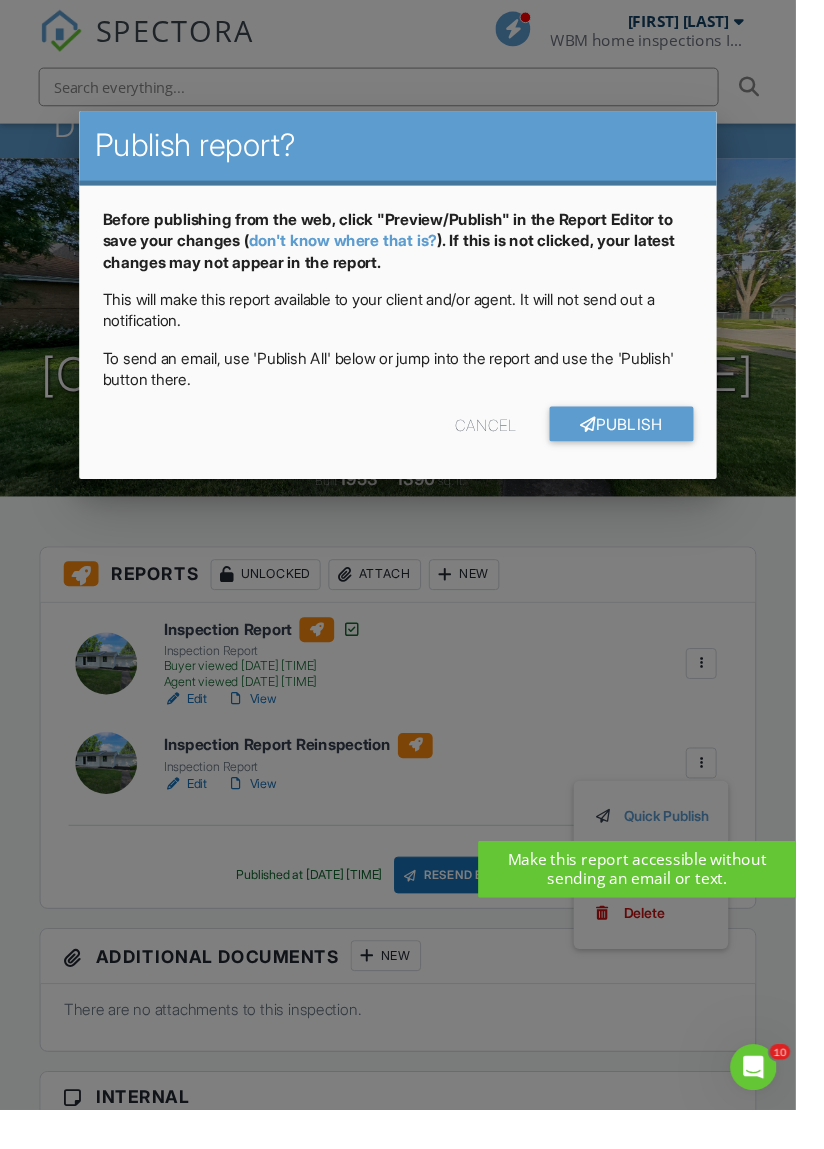 click at bounding box center (412, 618) 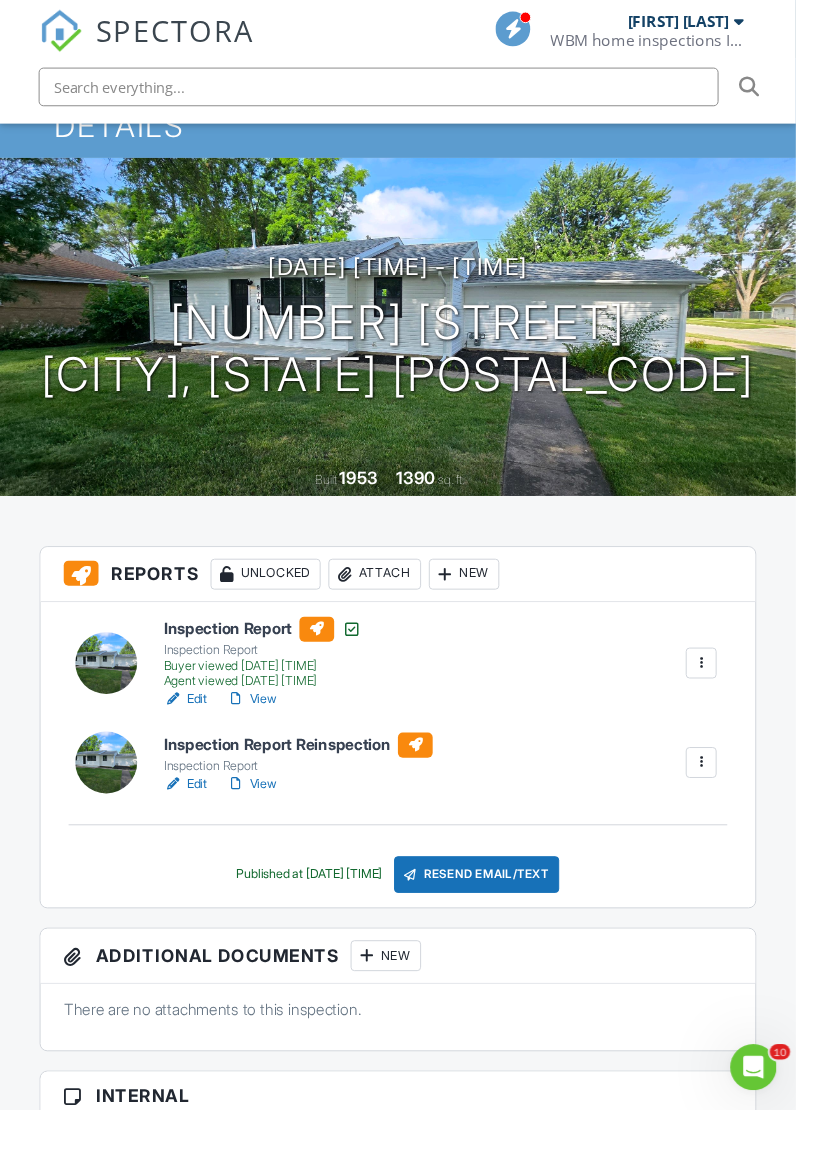 click at bounding box center [726, 687] 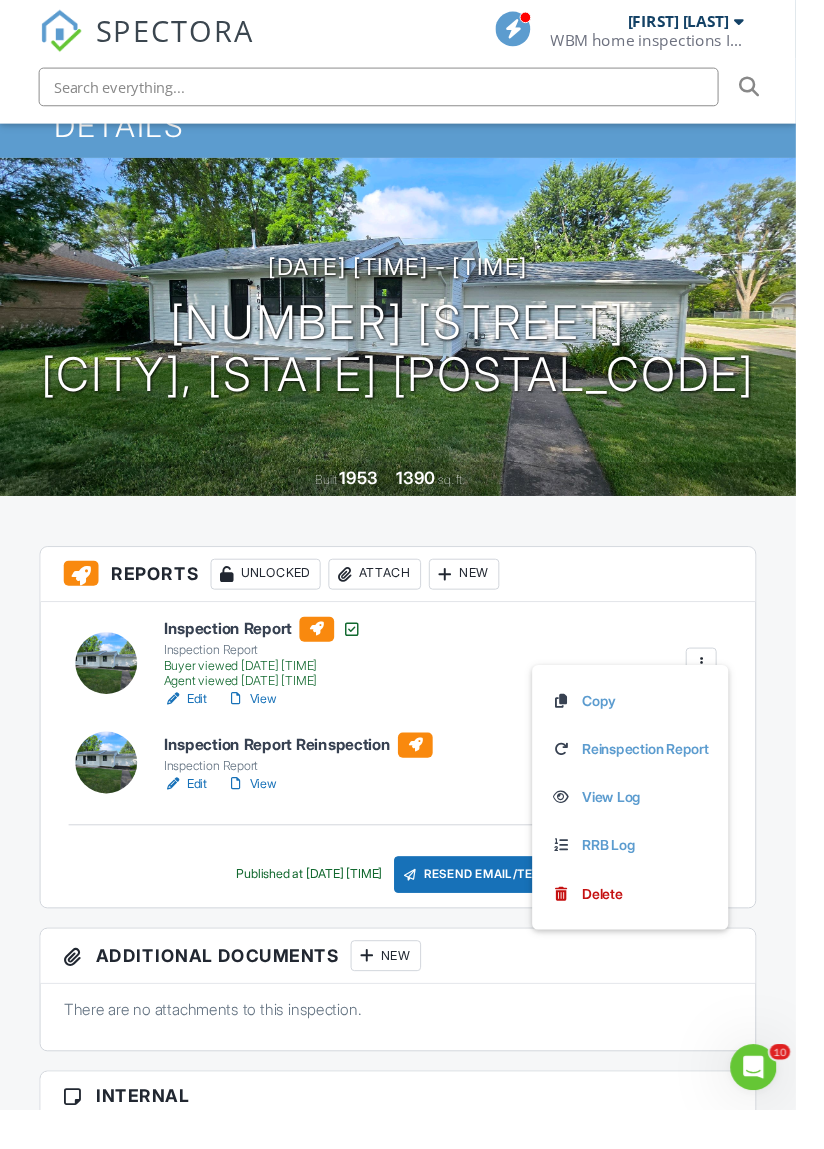 click on "Dashboard
Templates
Contacts
Metrics
Automations
Advanced
Settings
Support Center
Inspection Details
Client View
More
Property Details
Reschedule
Reorder / Copy
Share
Cancel
Delete
Print Order
Convert to V9
View Change Log
07/16/2025 10:00 am
- 12:30 pm
8100 S Lockwood Ave
Burbank, IL 60459
Built
1953
1390
sq. ft.
+ −  Leaflet   |   © MapTiler   © OpenStreetMap contributors
All emails and texts are disabled for this inspection!
All emails and texts have been disabled for this inspection. This may have happened due to someone manually disabling them or this inspection being unconfirmed when it was scheduled. To re-enable emails and texts for this inspection, click the button below.
Turn on emails and texts" at bounding box center (412, 2162) 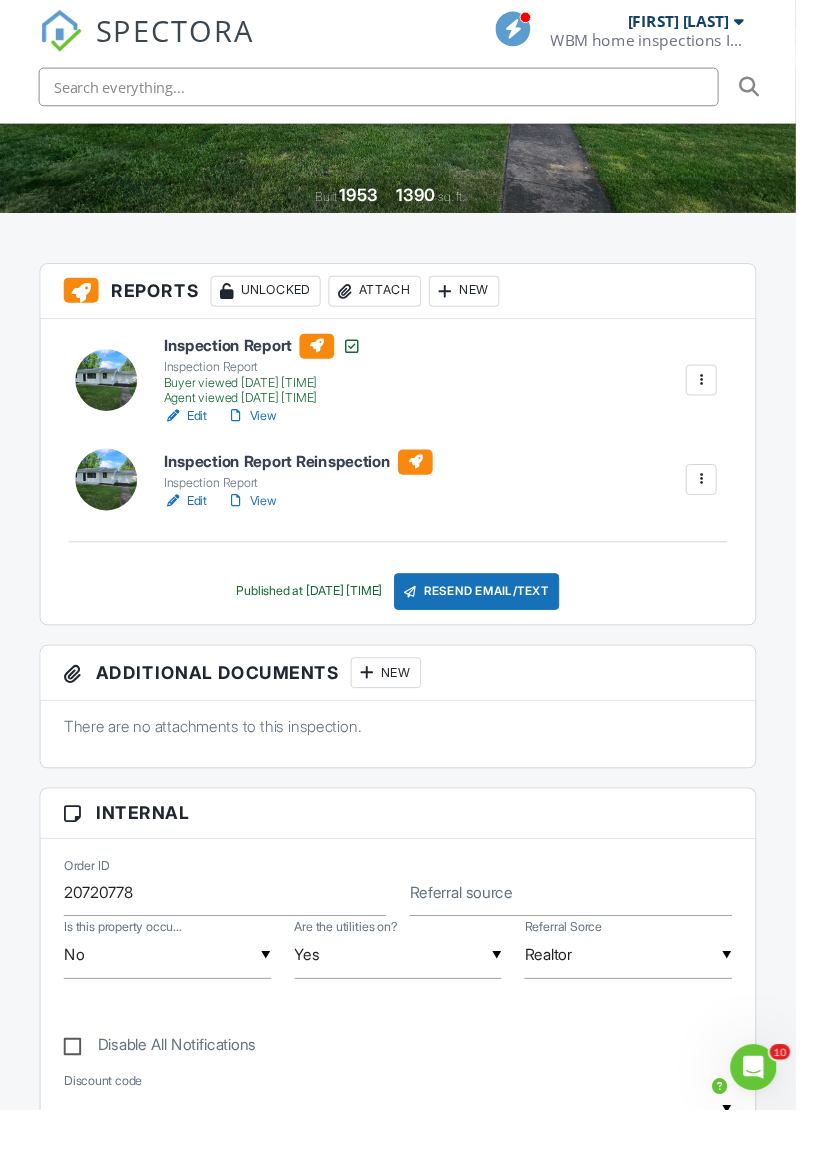 scroll, scrollTop: 449, scrollLeft: 0, axis: vertical 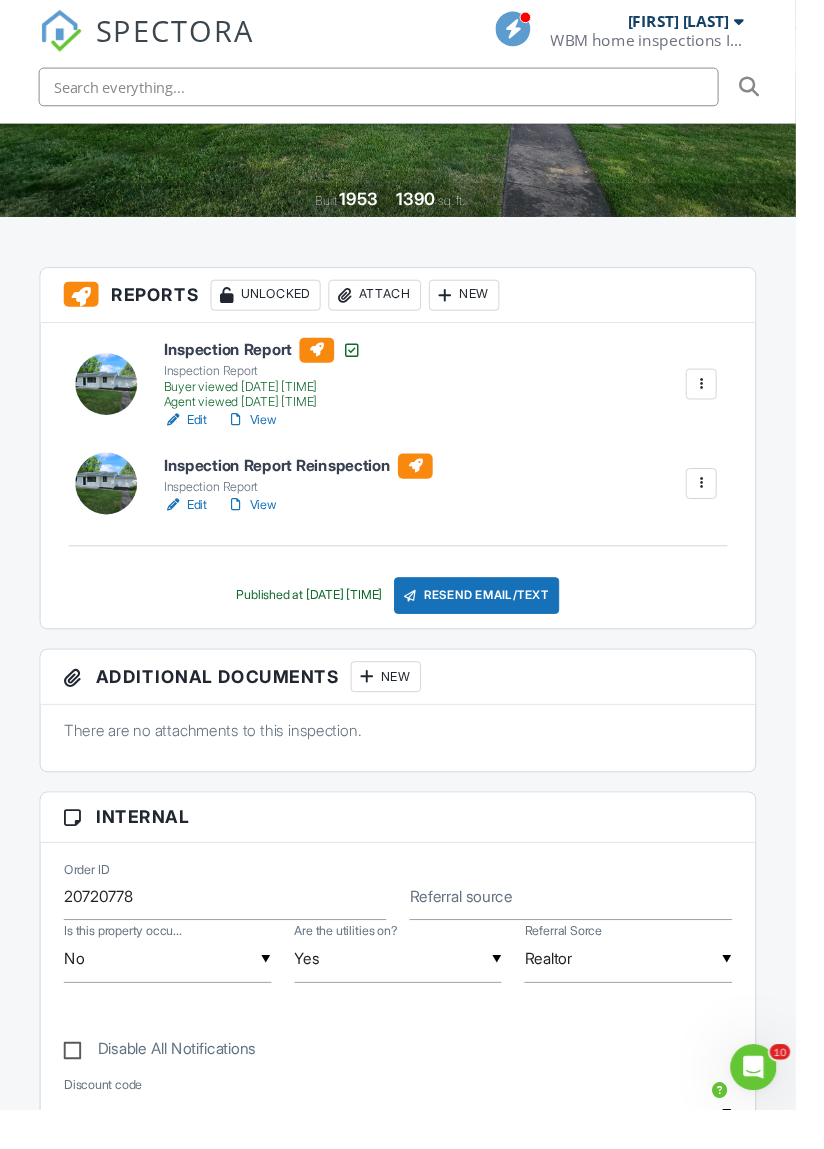 click on "Resend Email/Text" at bounding box center [494, 617] 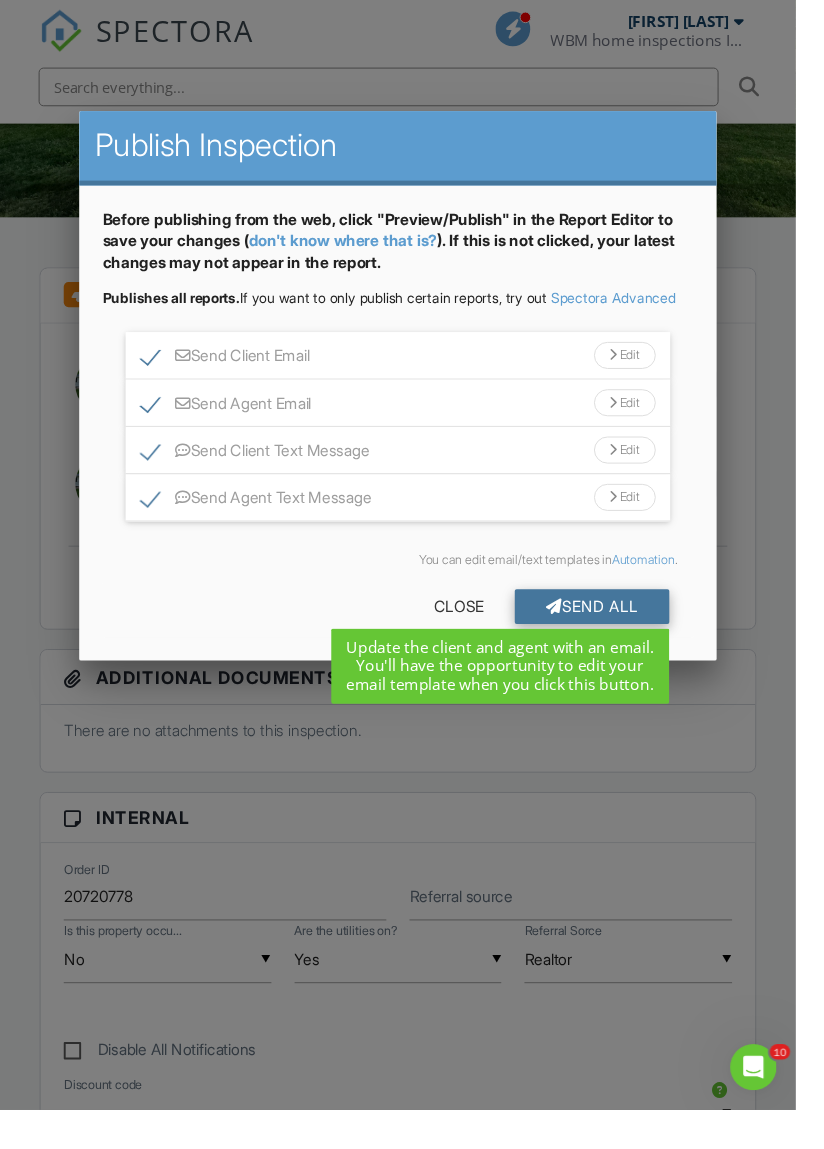 click on "Send All" at bounding box center [613, 628] 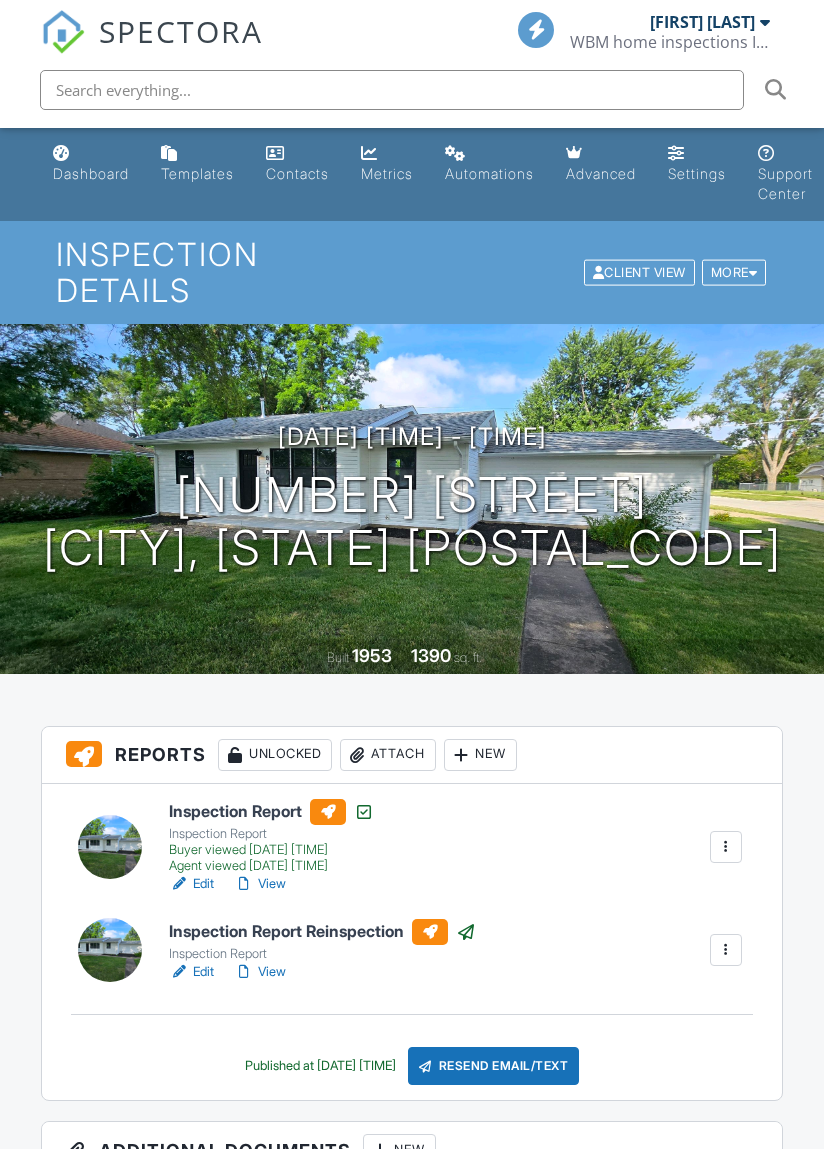 scroll, scrollTop: 450, scrollLeft: 0, axis: vertical 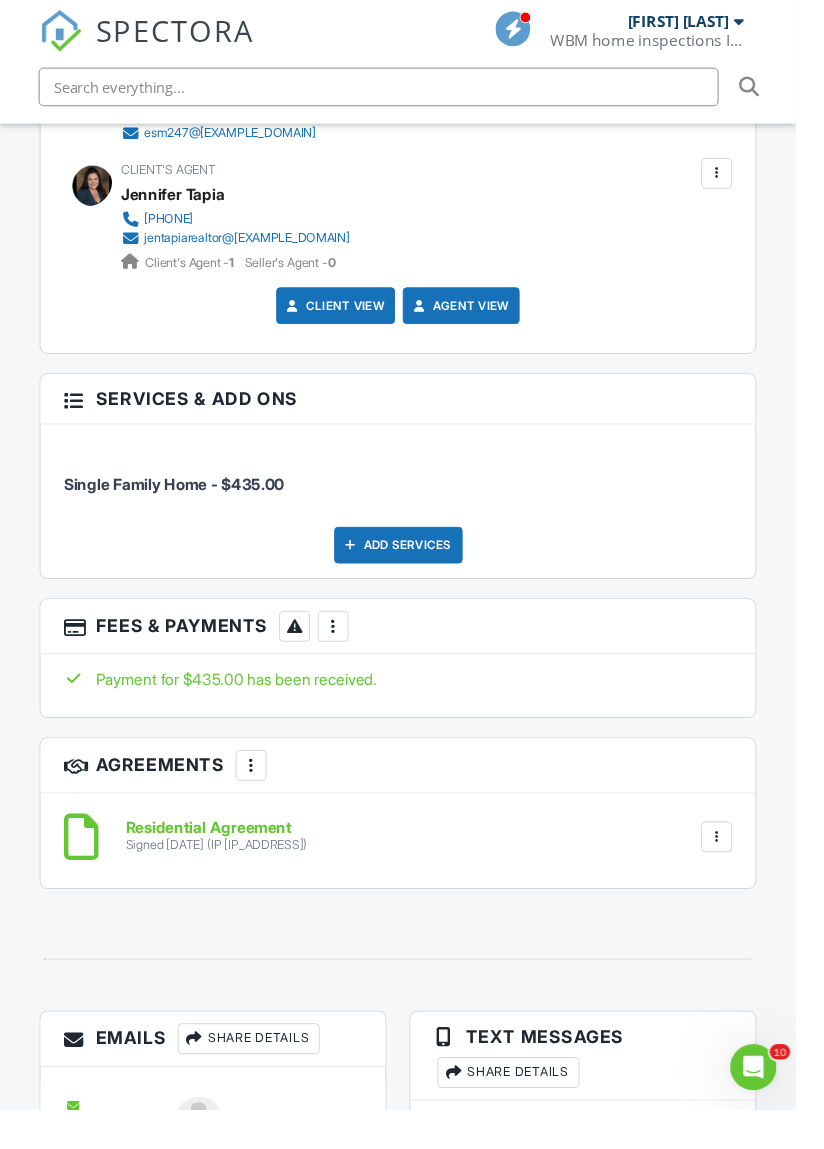 click at bounding box center (345, 648) 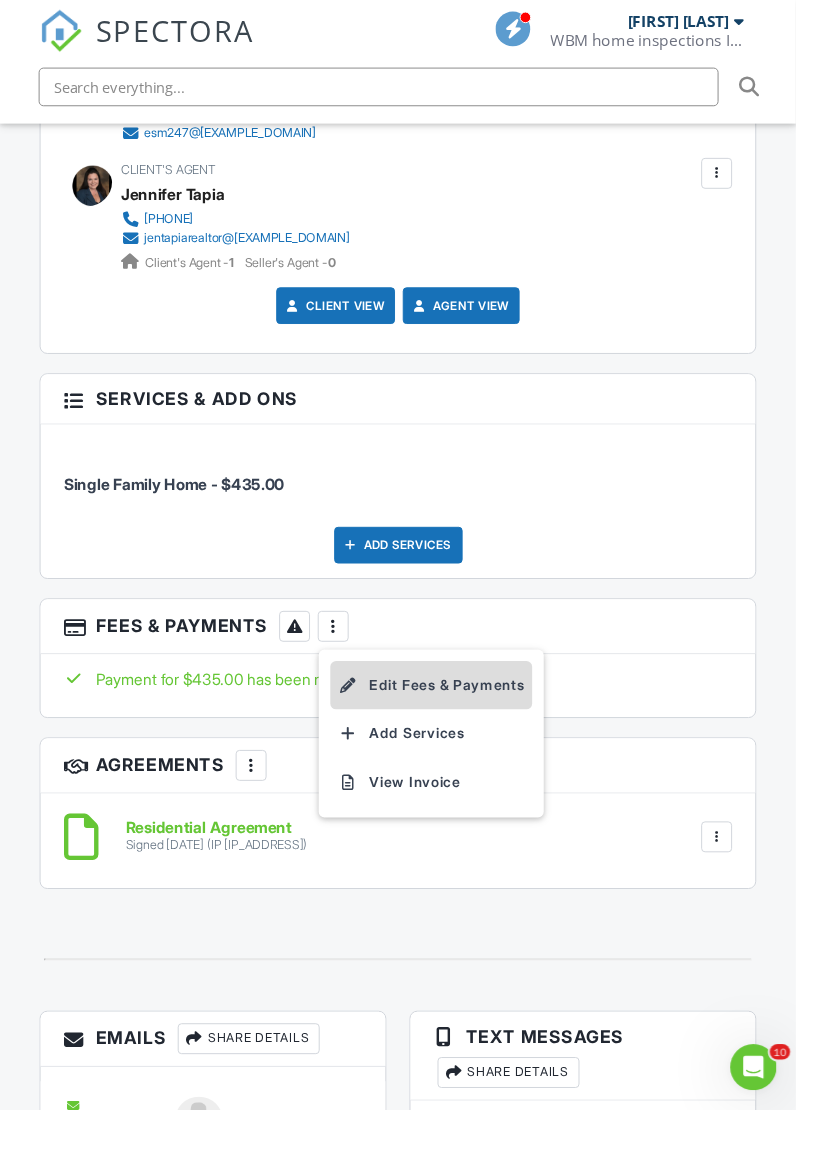 click on "Edit Fees & Payments" at bounding box center (446, 709) 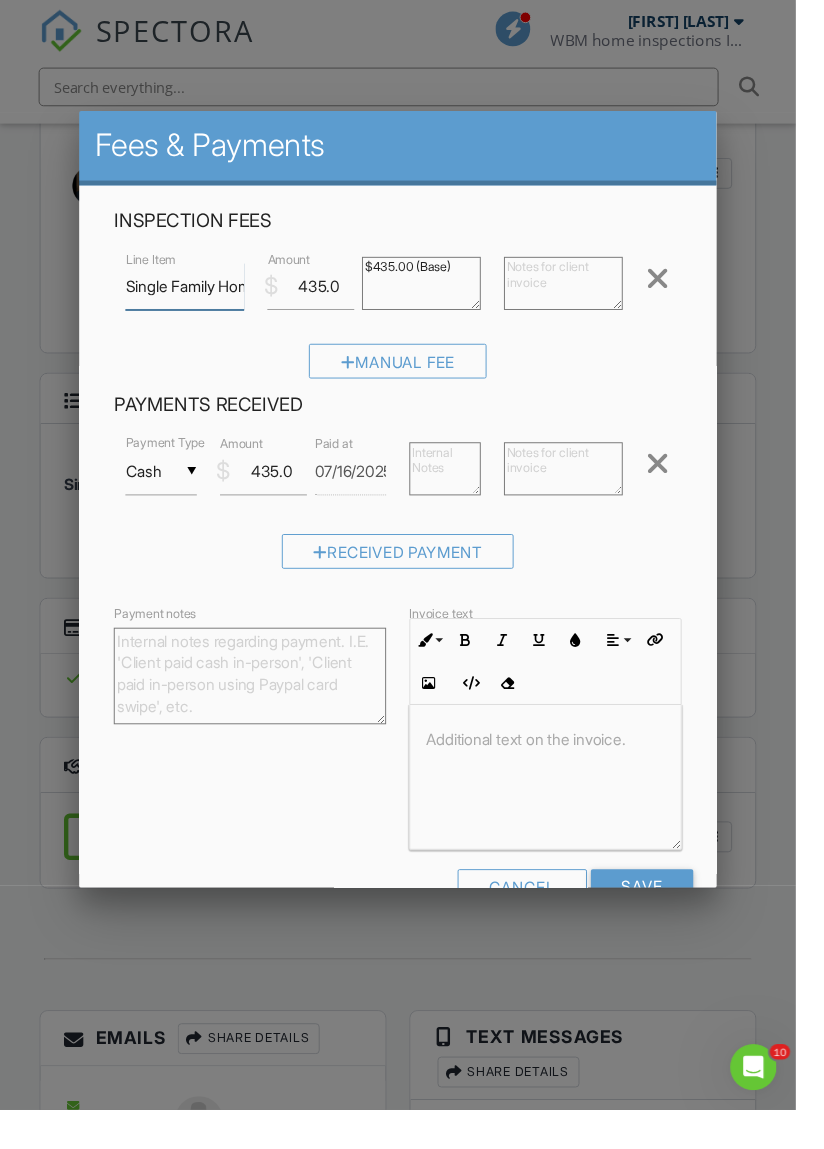 scroll, scrollTop: 26, scrollLeft: 0, axis: vertical 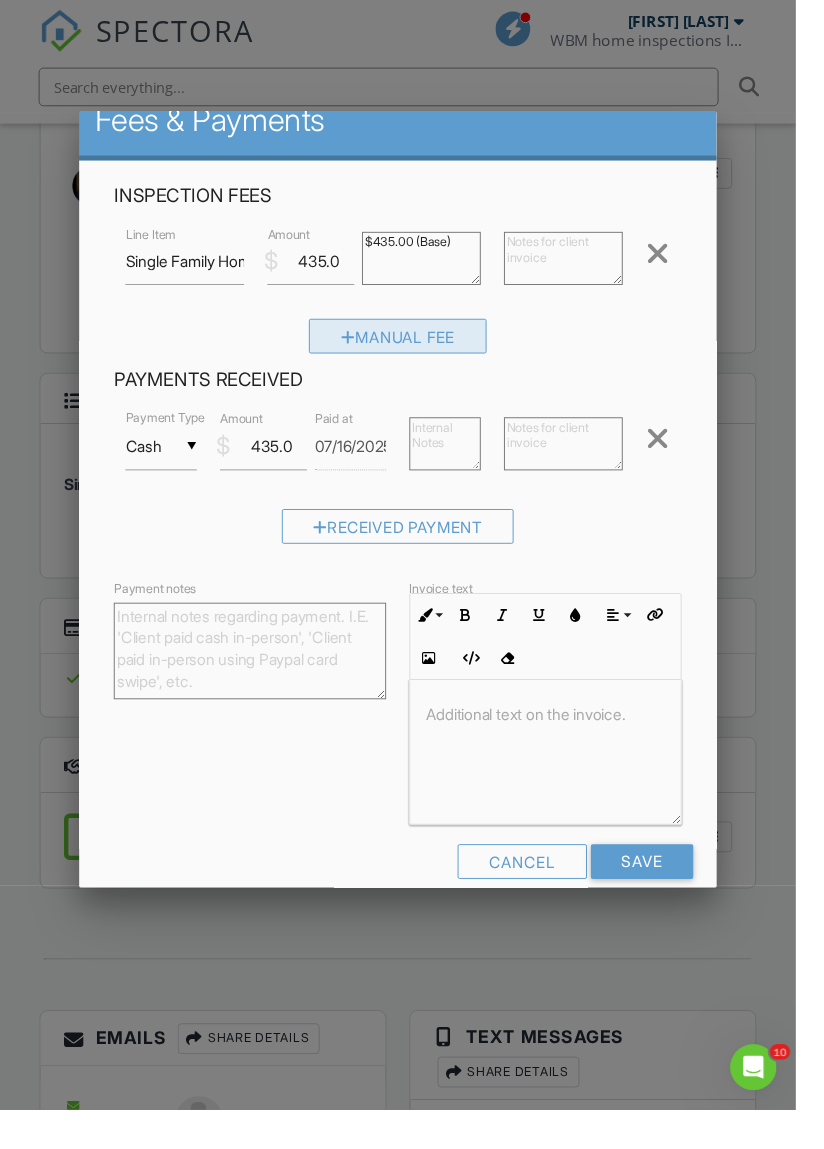 click on "Manual Fee" at bounding box center [412, 348] 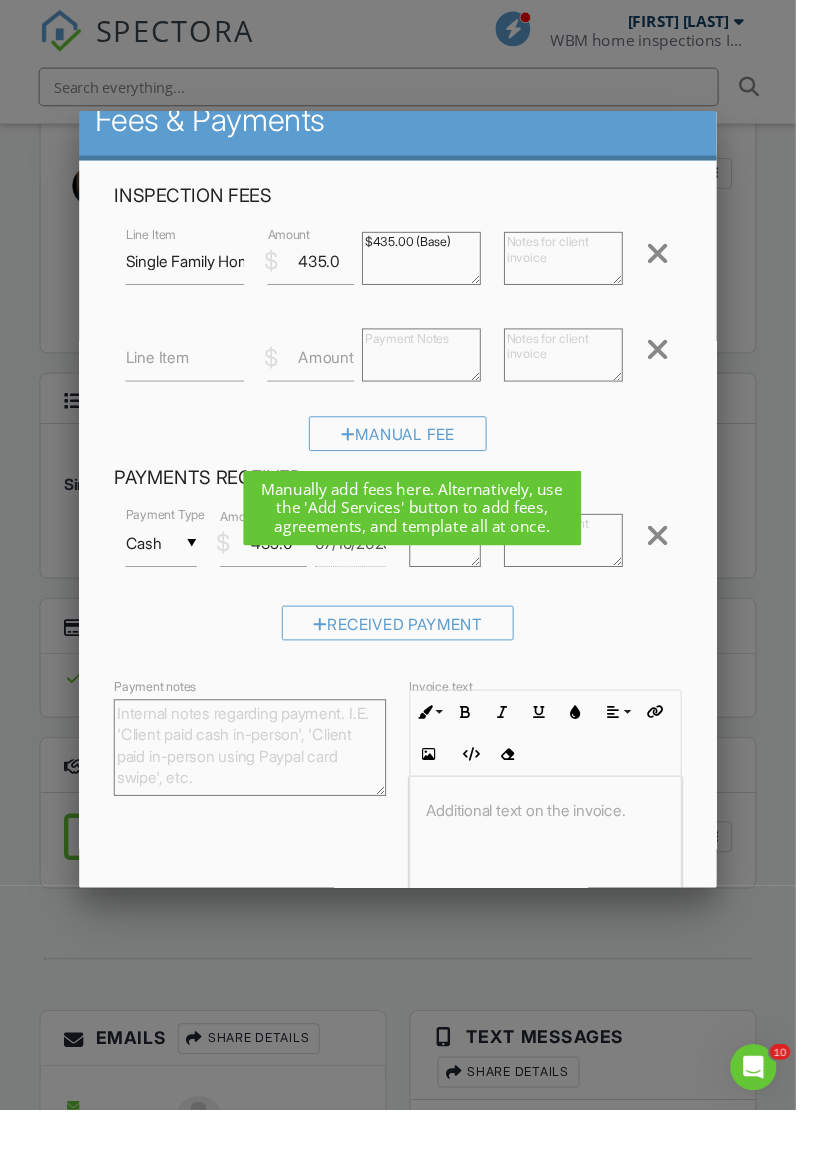 click on "Line Item" at bounding box center (163, 370) 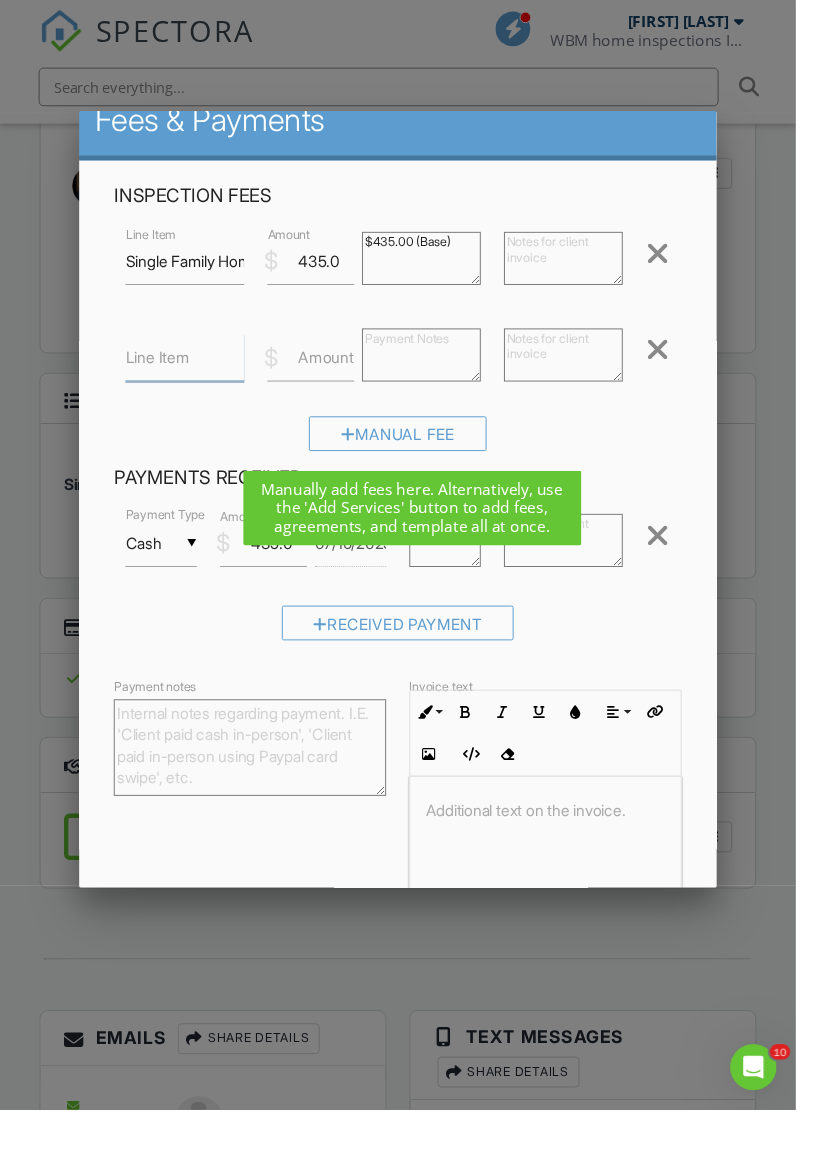 click on "Line Item" at bounding box center (191, 370) 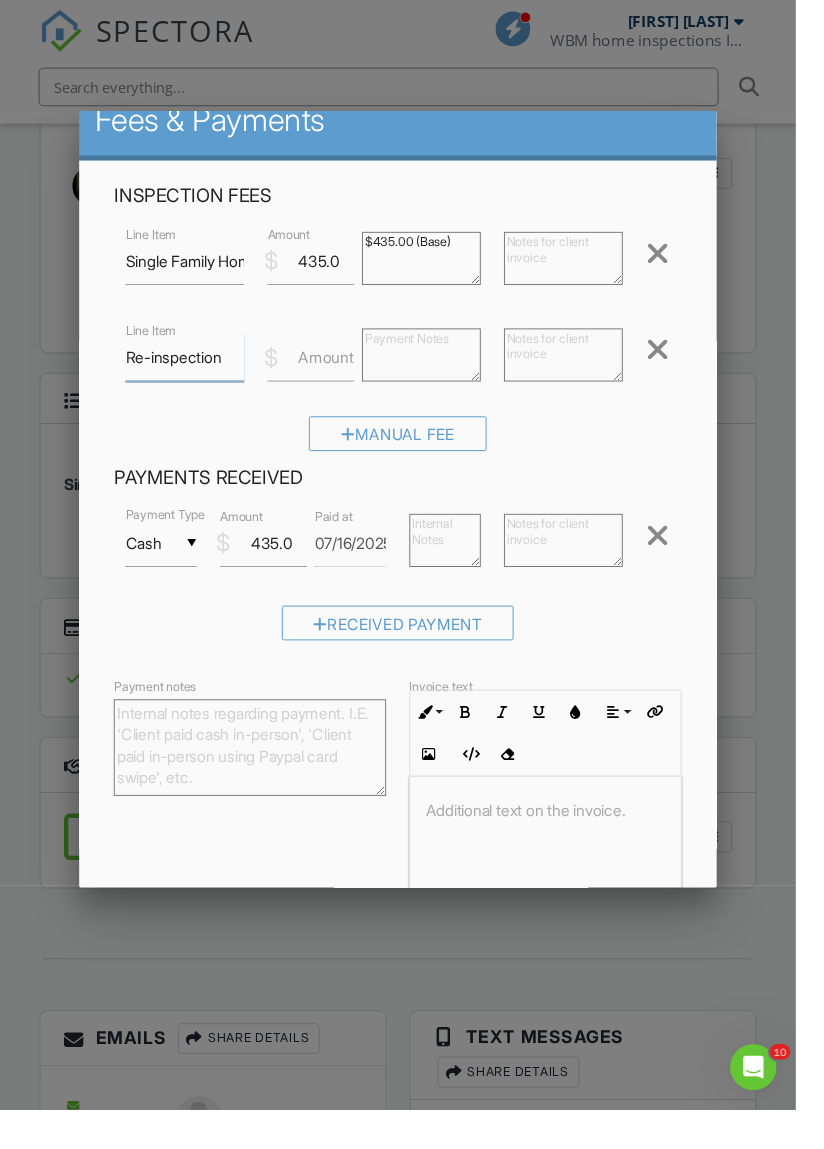 type on "Re-inspection" 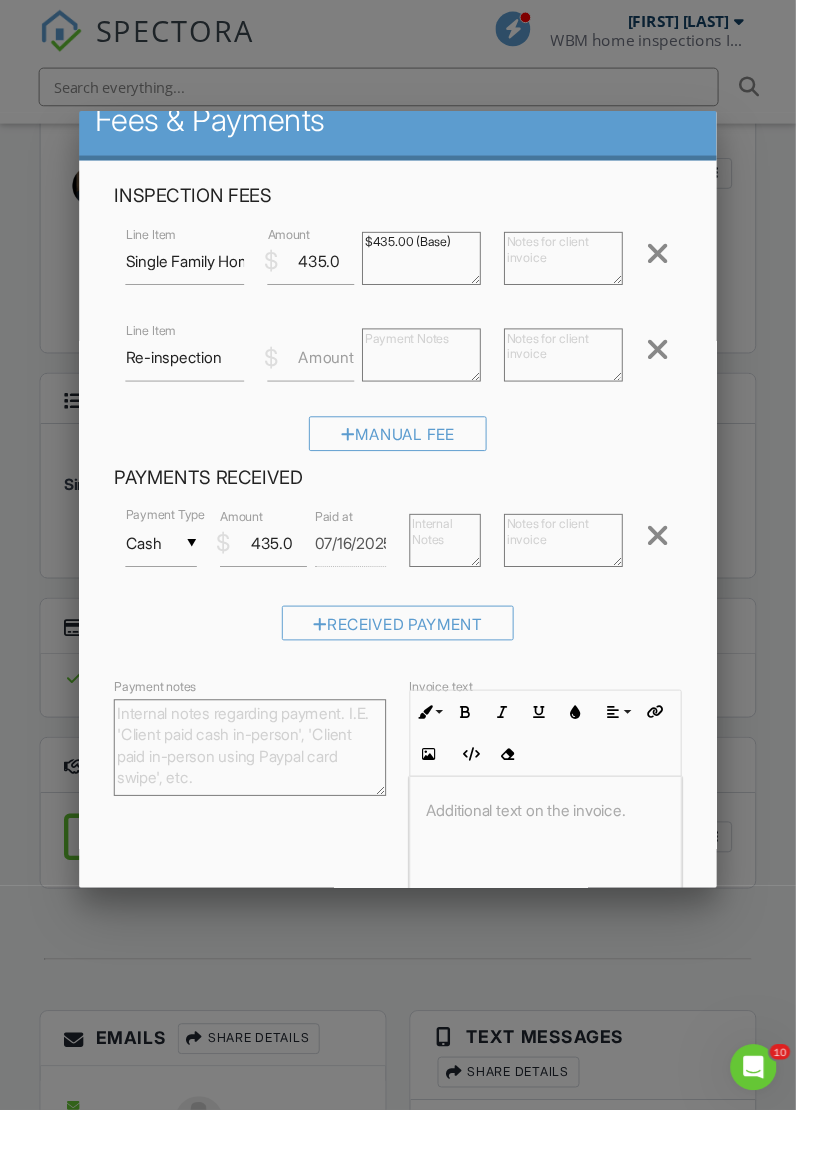 click on "Amount" at bounding box center (337, 370) 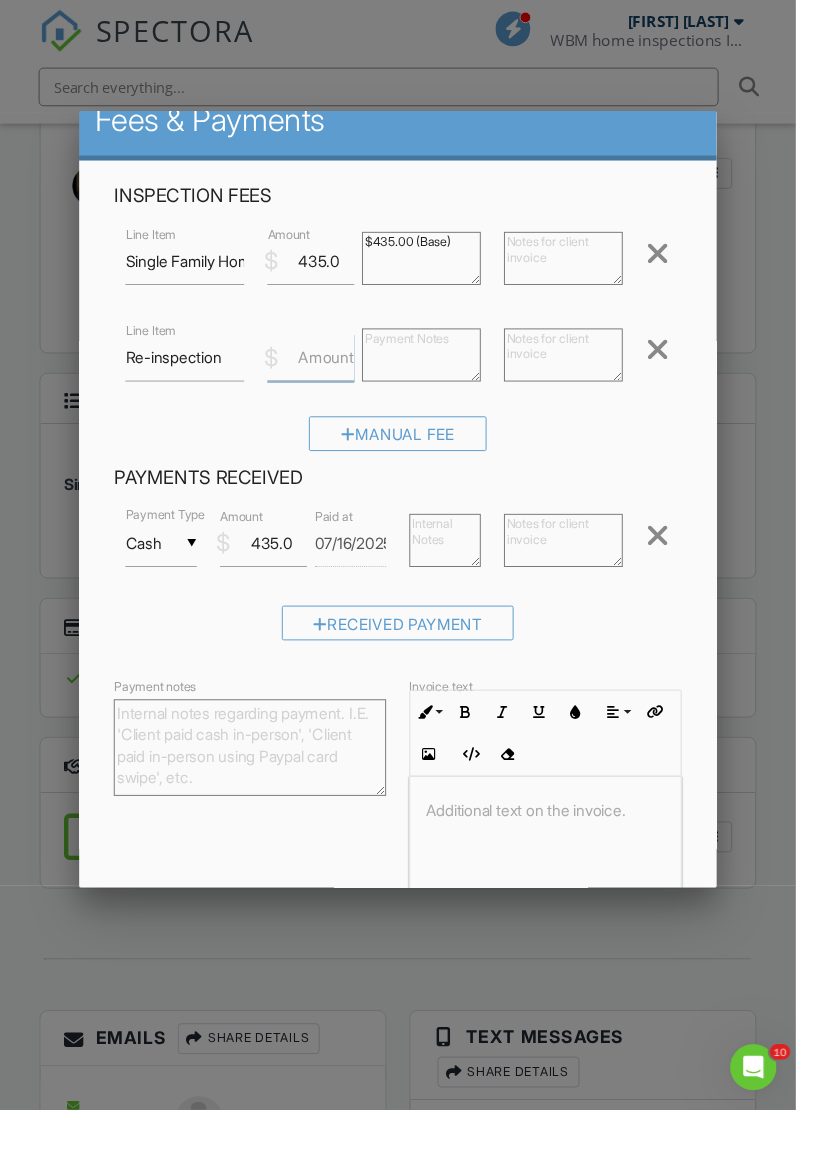 click on "Amount" at bounding box center [322, 370] 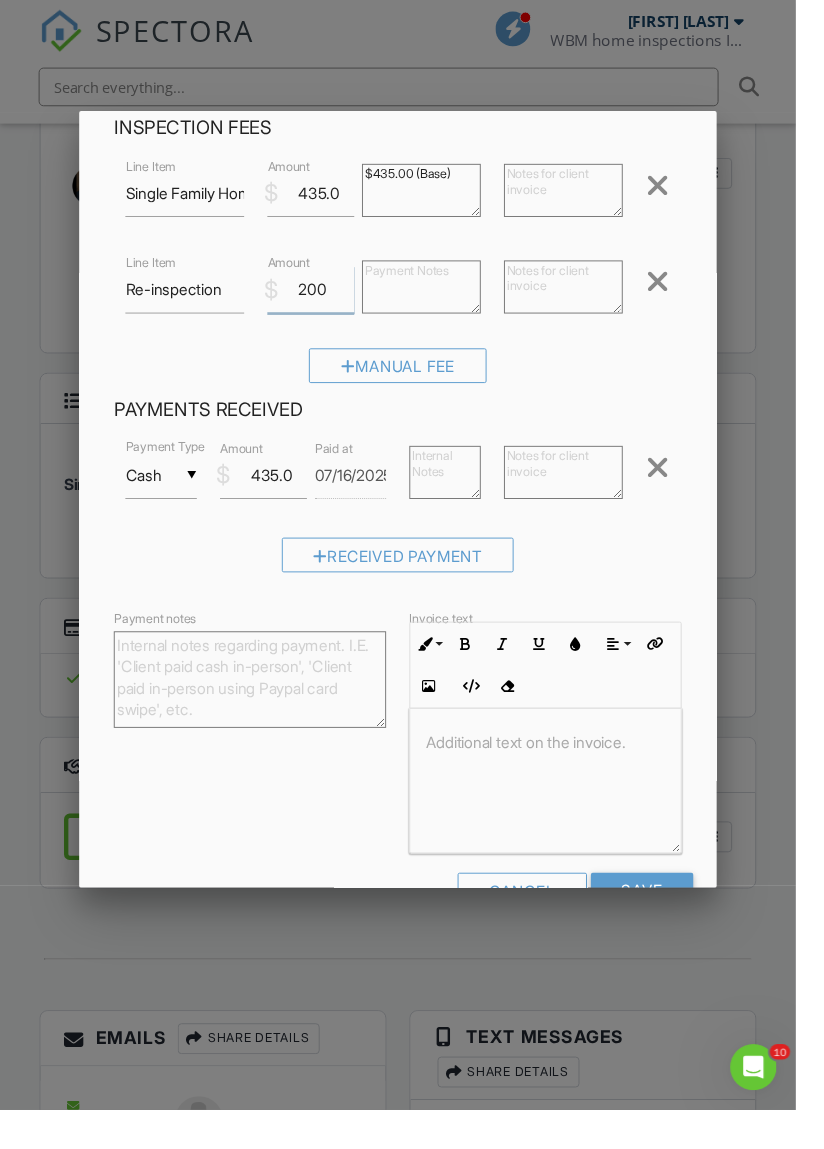 scroll, scrollTop: 128, scrollLeft: 0, axis: vertical 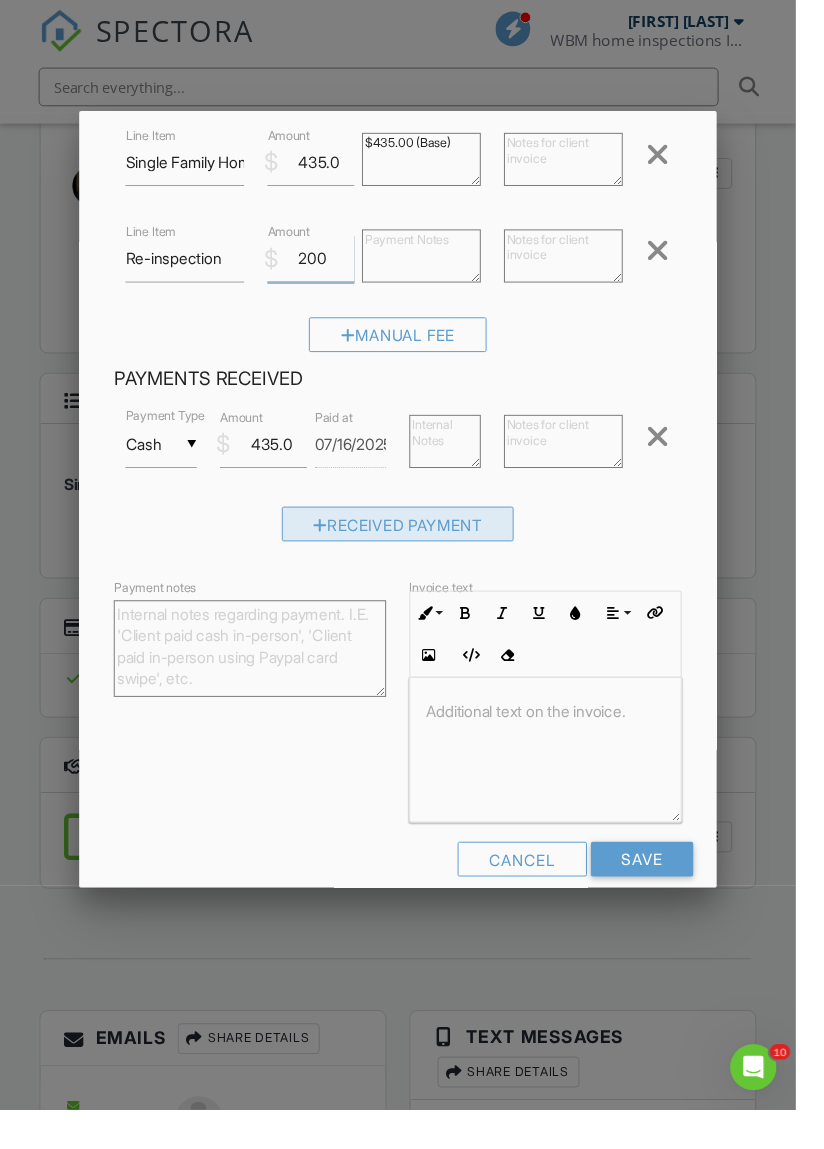 type on "200" 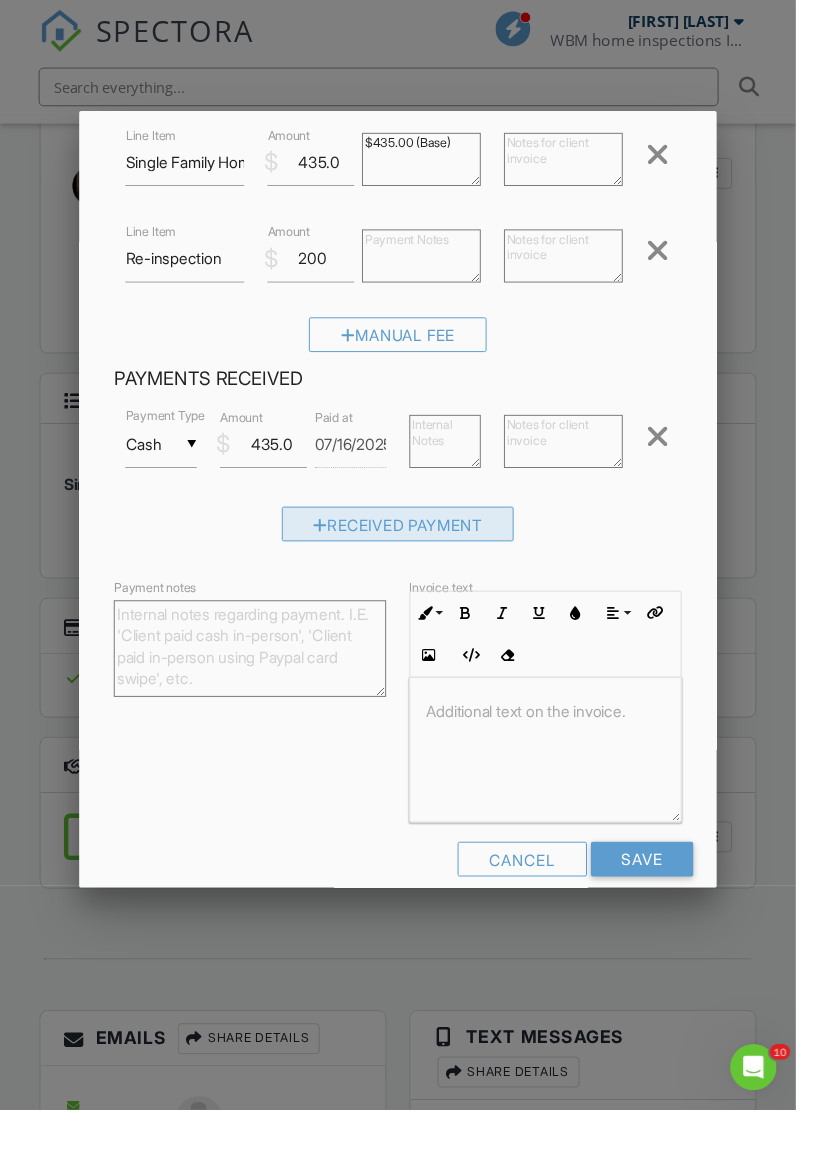 click on "Received Payment" at bounding box center [412, 543] 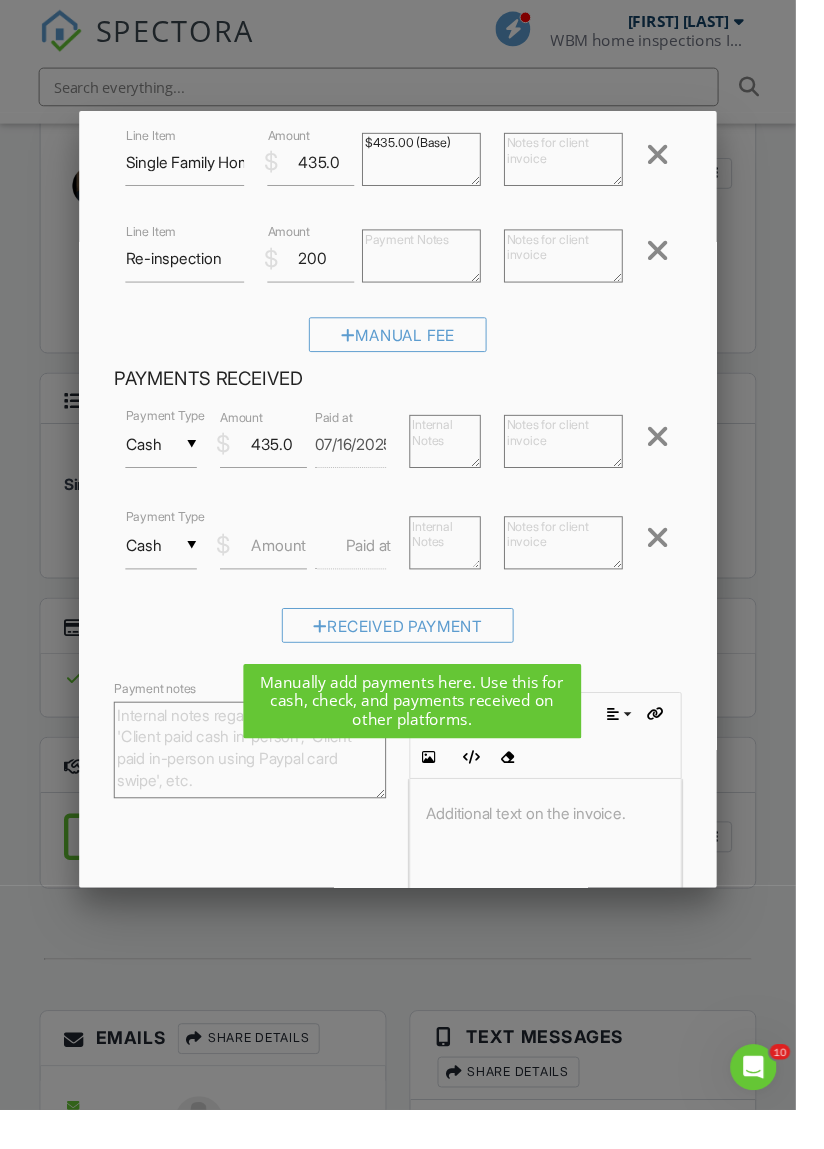 click on "Cash" at bounding box center (167, 565) 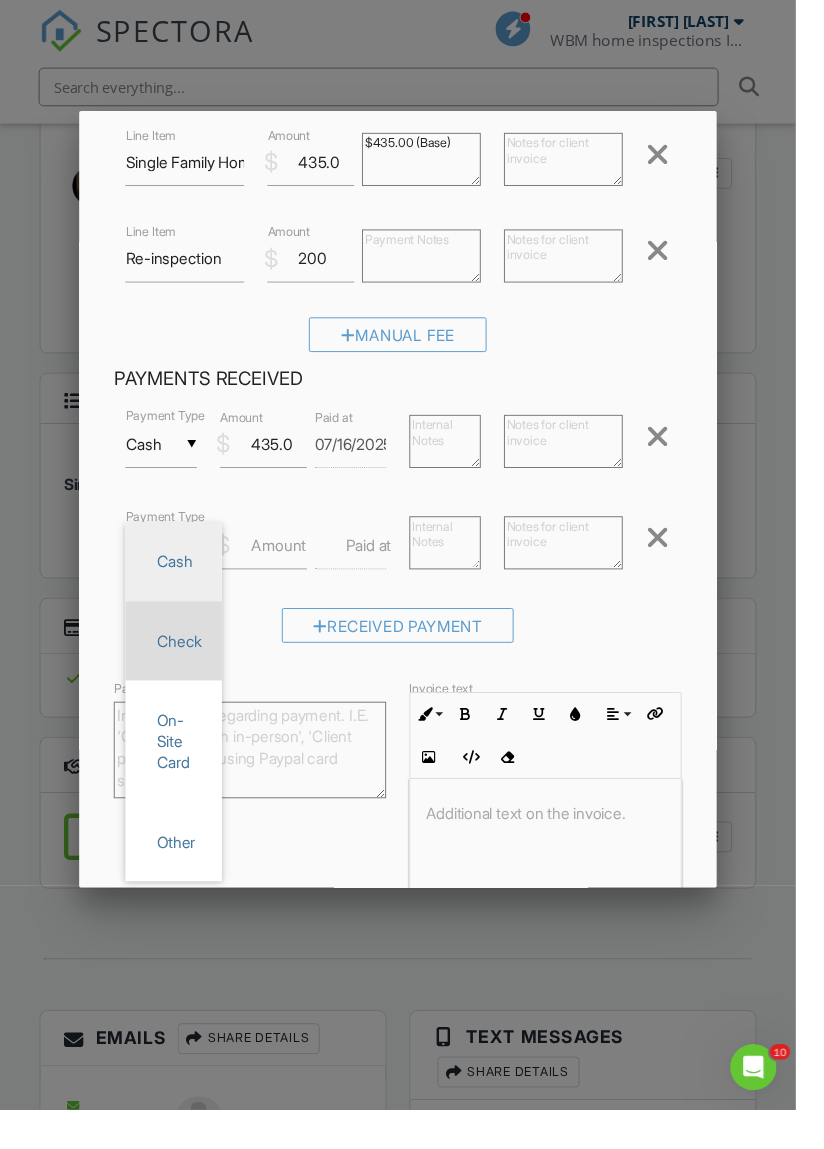 click on "Check" at bounding box center (180, 664) 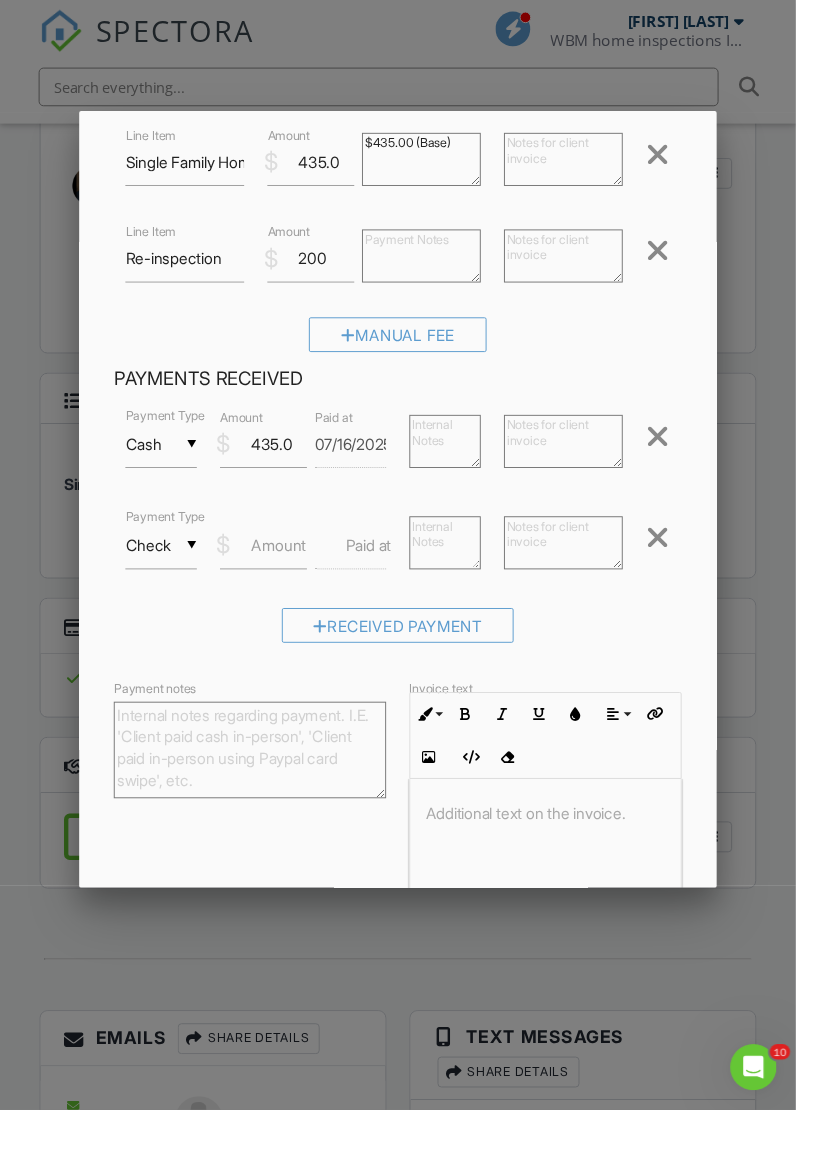 click on "Amount" at bounding box center [288, 565] 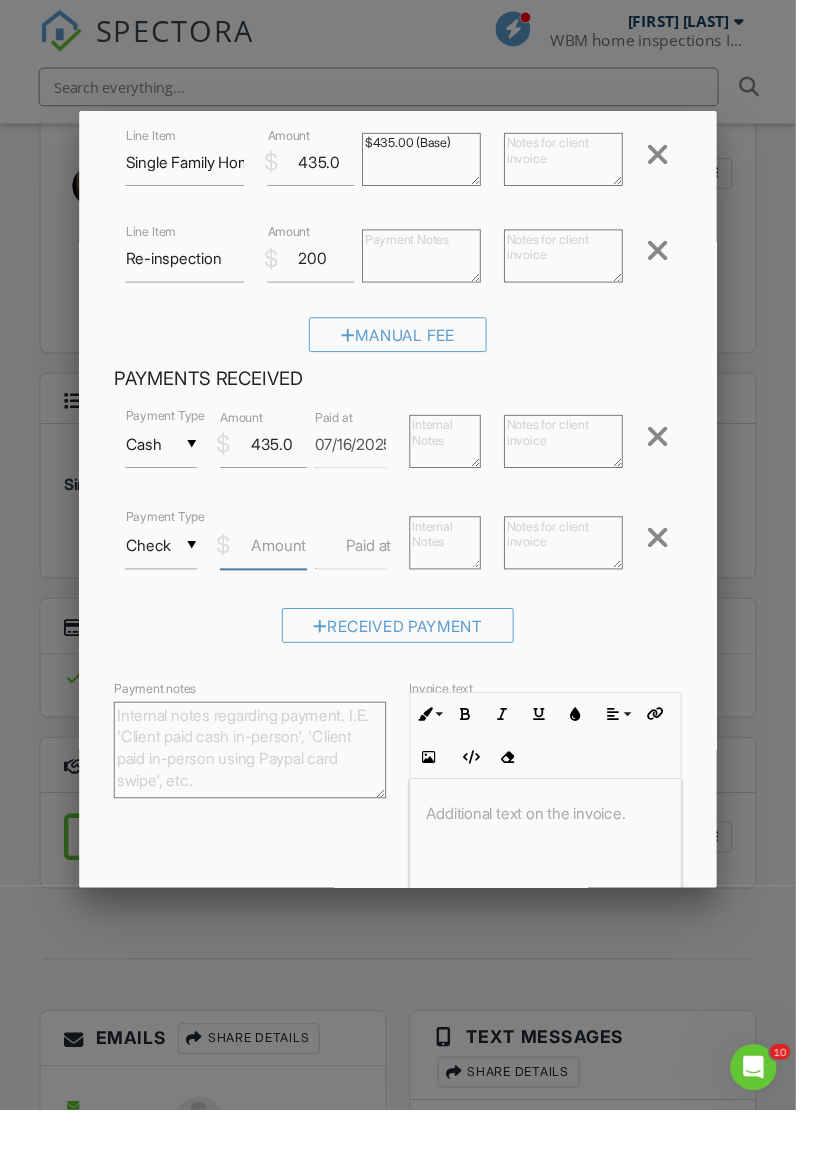 click on "Amount" at bounding box center (273, 565) 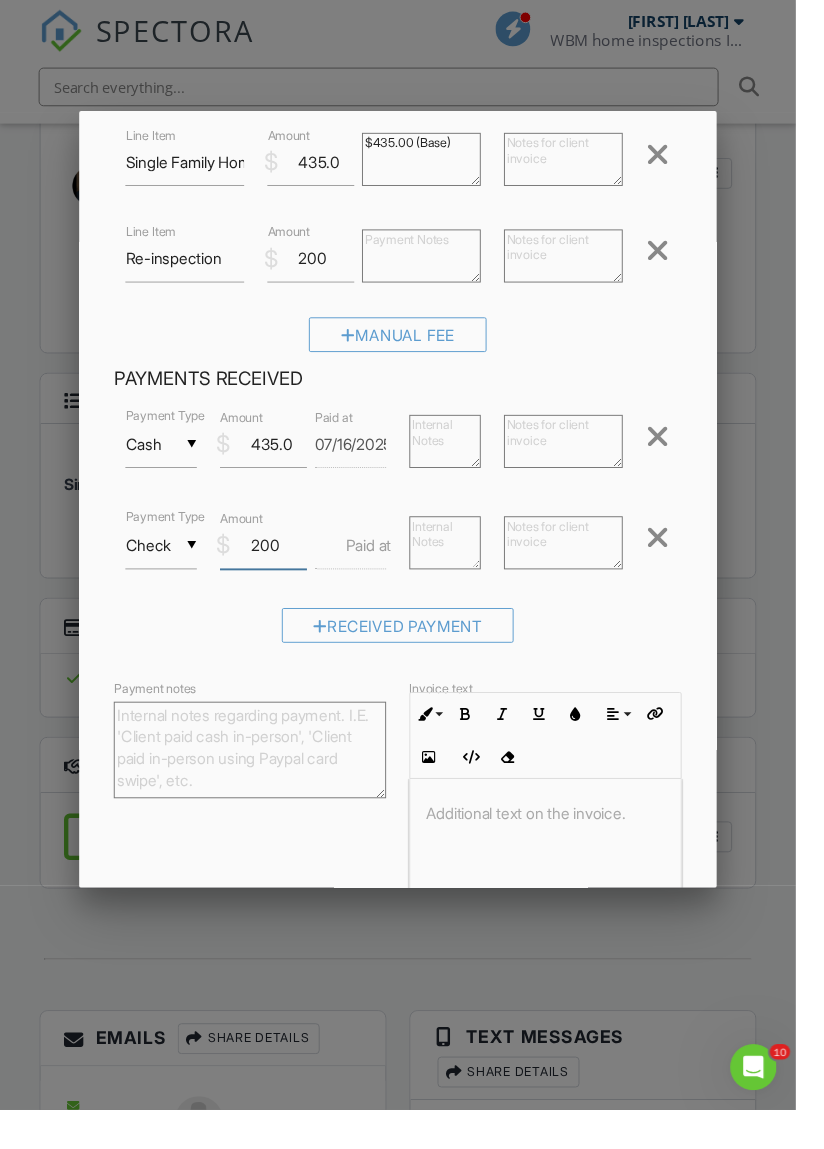 scroll, scrollTop: 232, scrollLeft: 0, axis: vertical 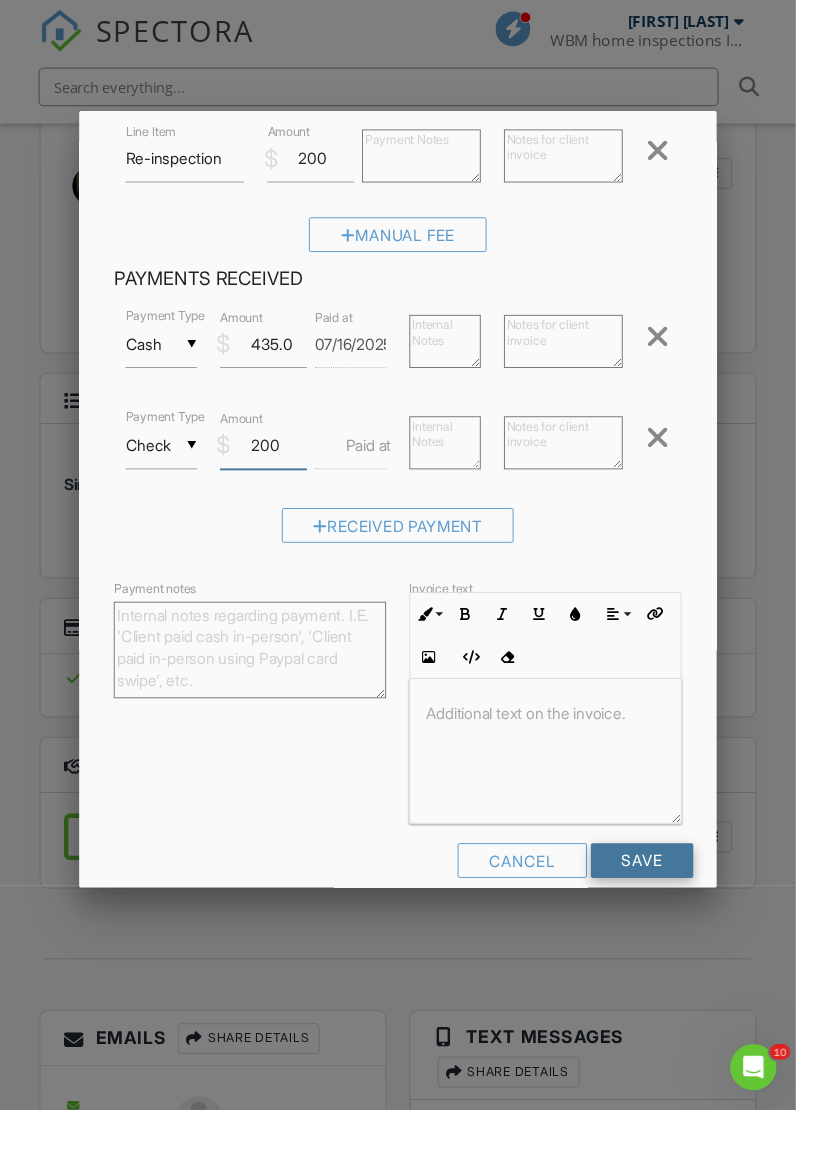 type on "200" 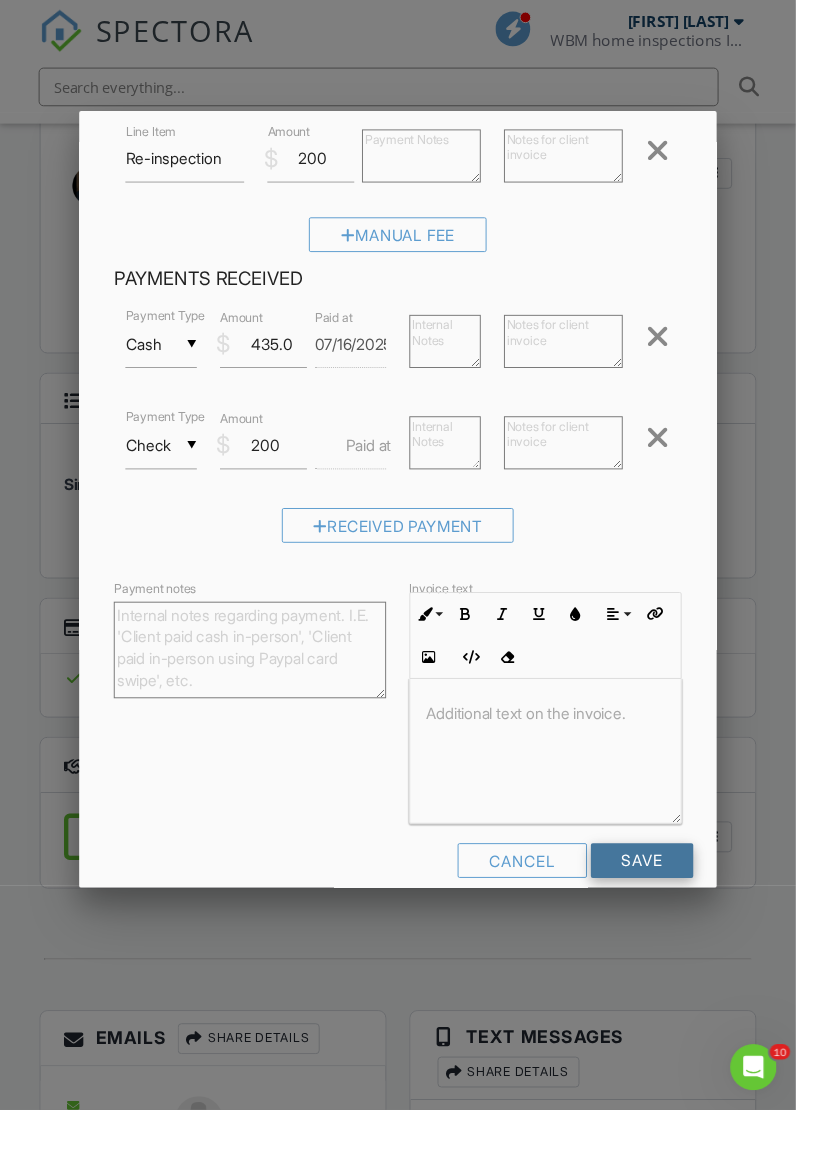 click on "Save" at bounding box center [665, 891] 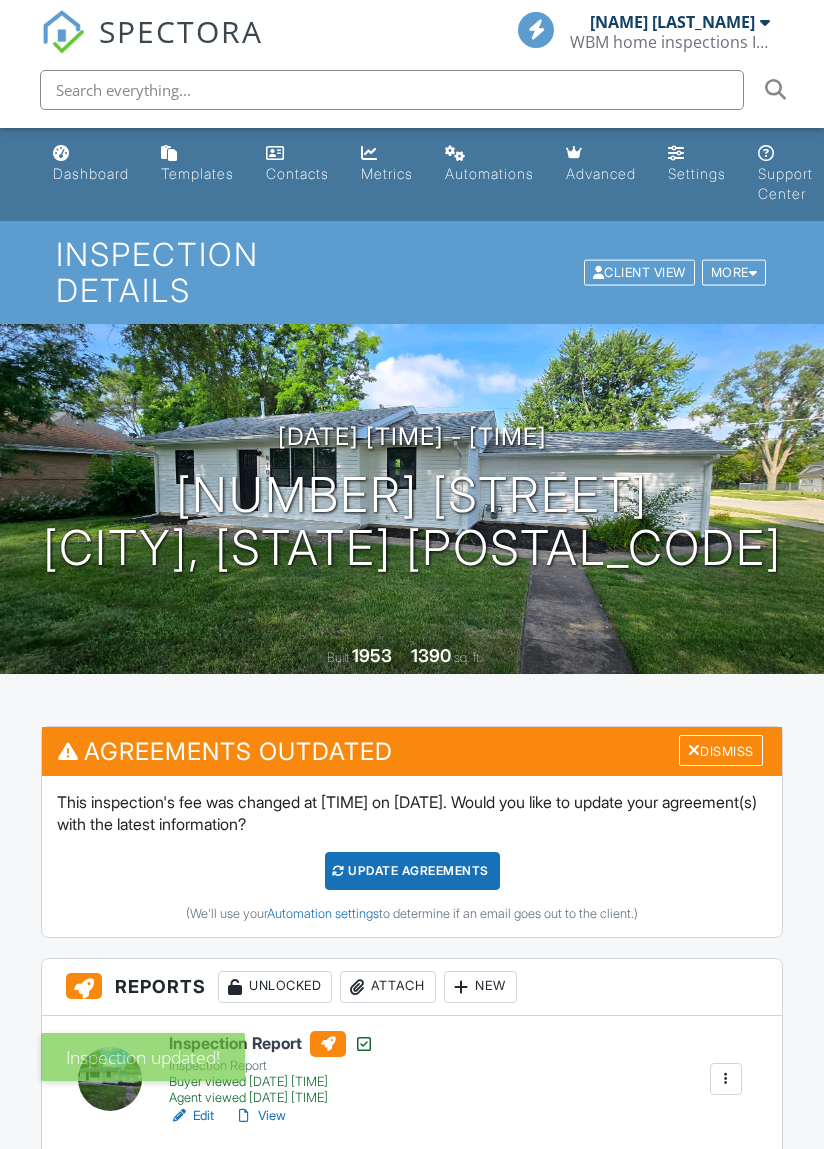 scroll, scrollTop: 0, scrollLeft: 0, axis: both 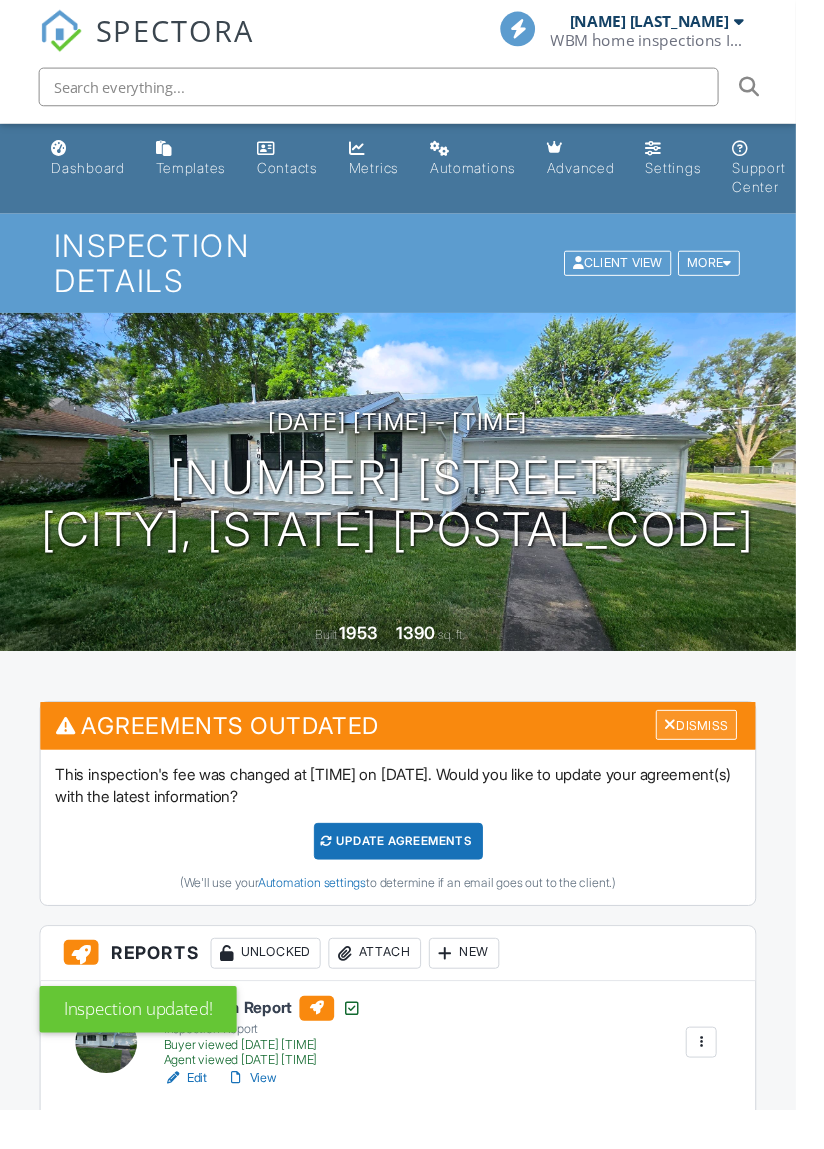 click on "Dismiss" at bounding box center (721, 750) 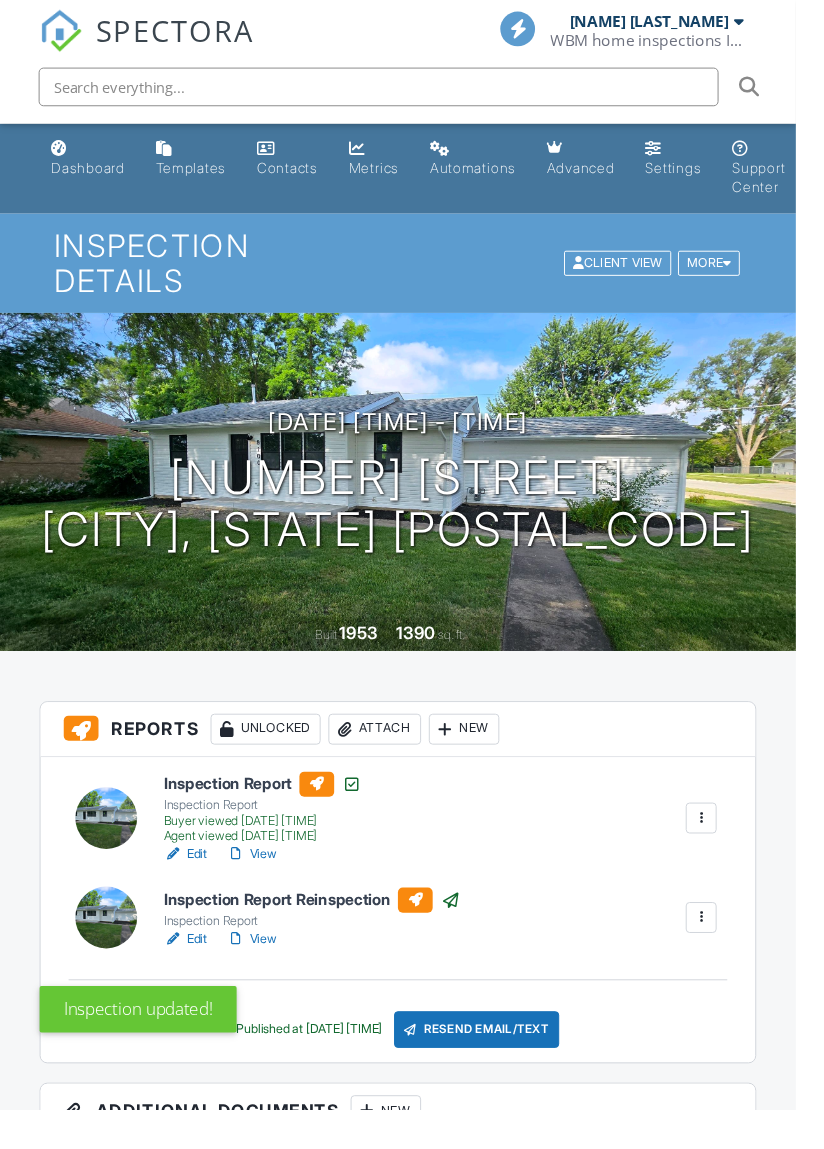 click on "Reports
Unlocked
Attach
New" at bounding box center (412, 755) 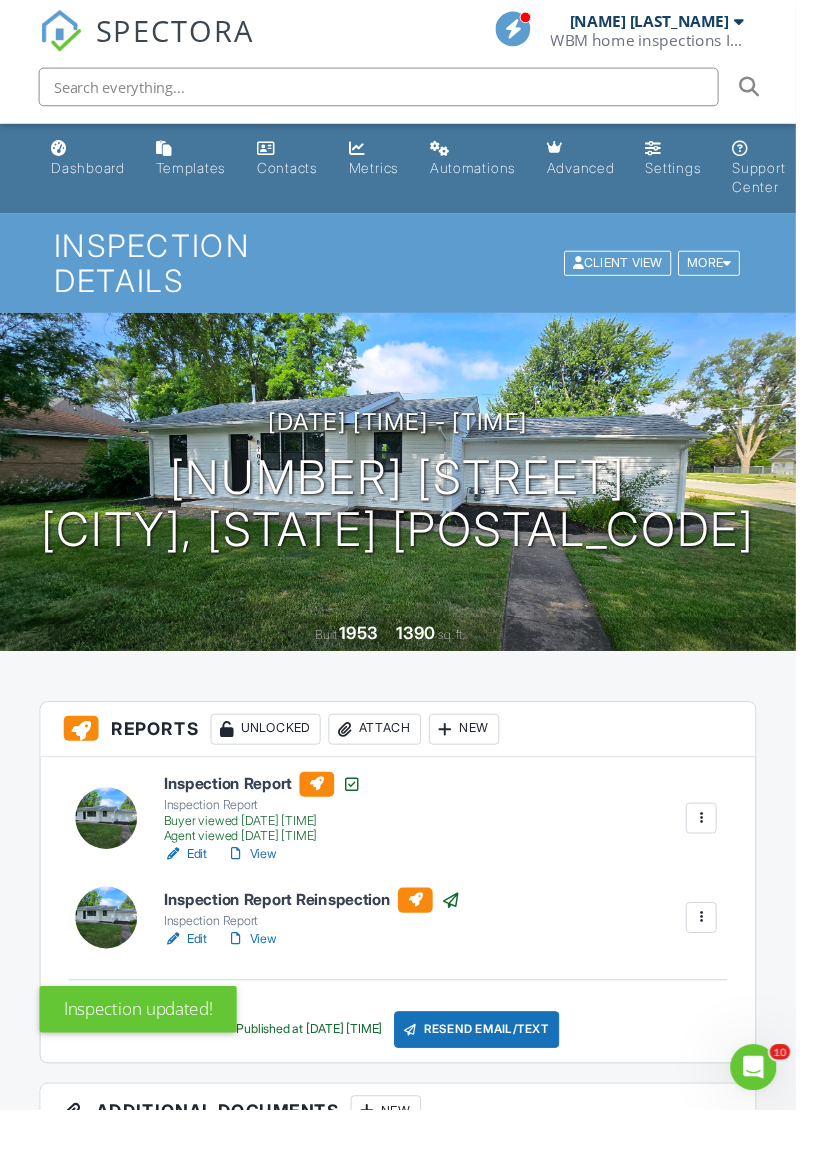 scroll, scrollTop: 0, scrollLeft: 0, axis: both 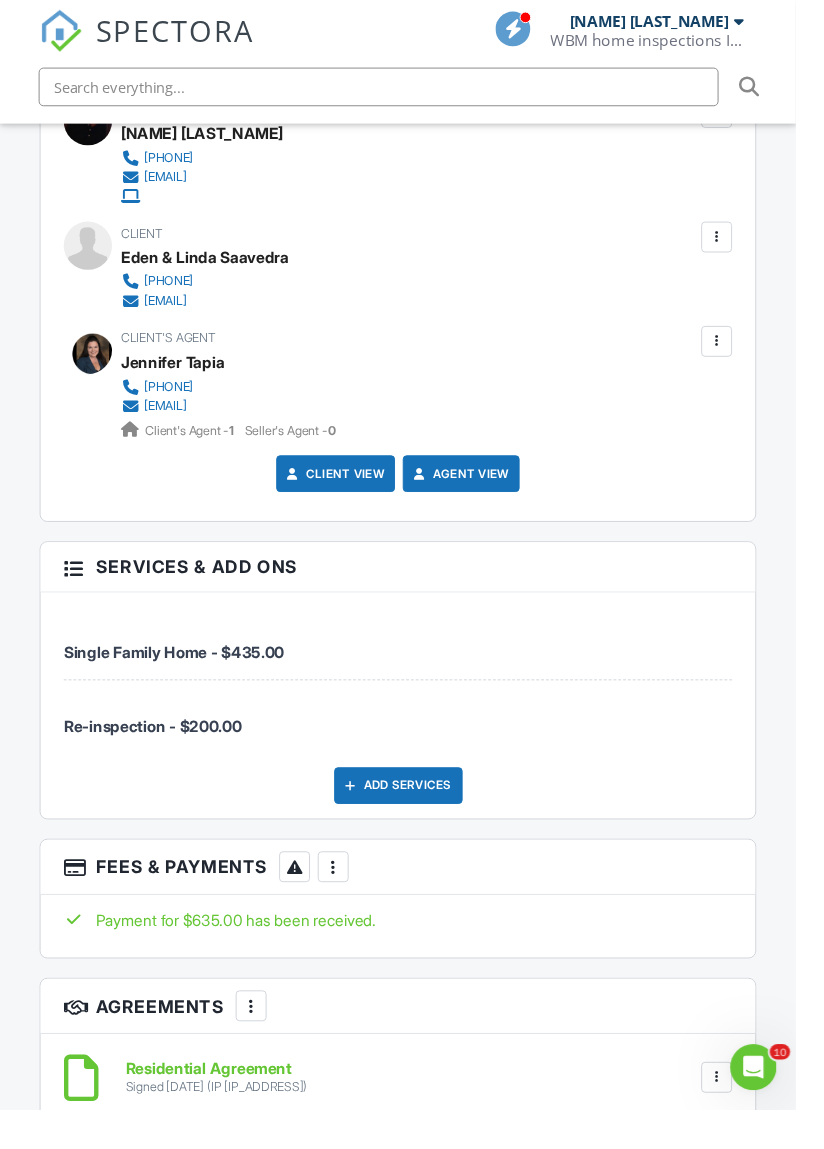 click at bounding box center [345, 897] 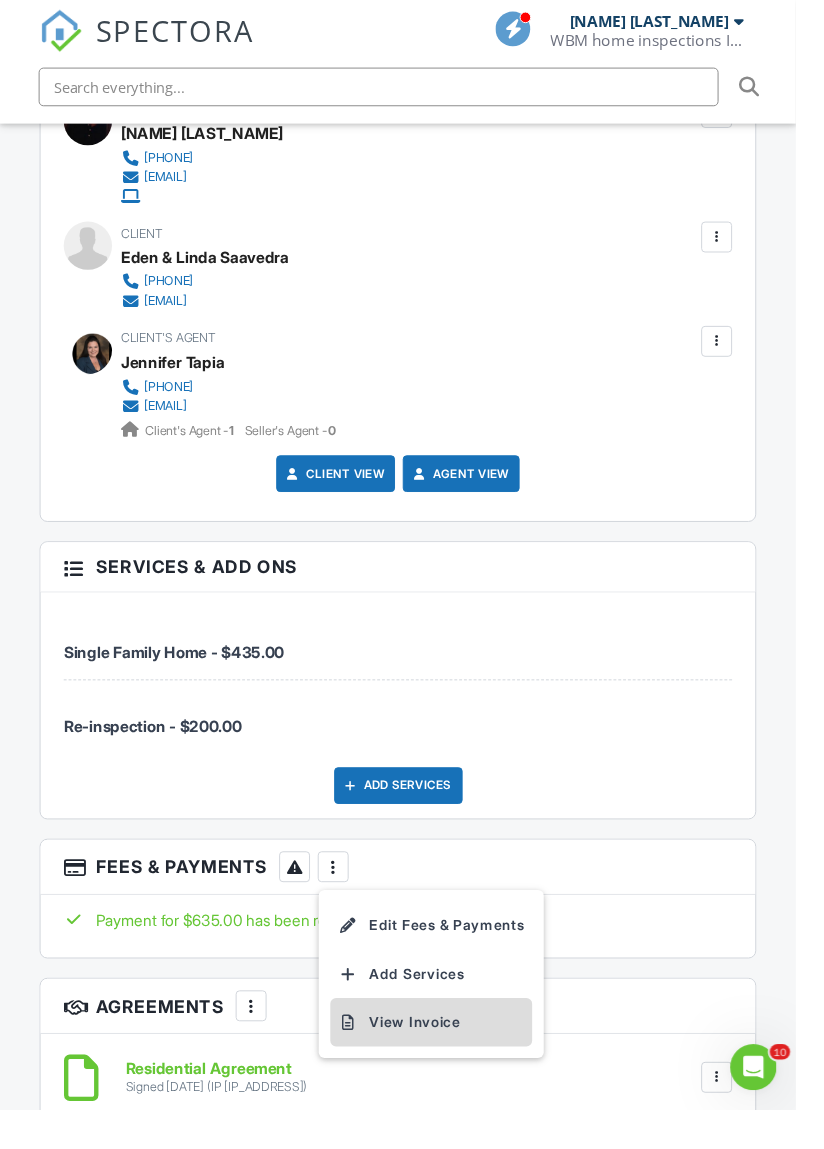 click on "View Invoice" at bounding box center (446, 1058) 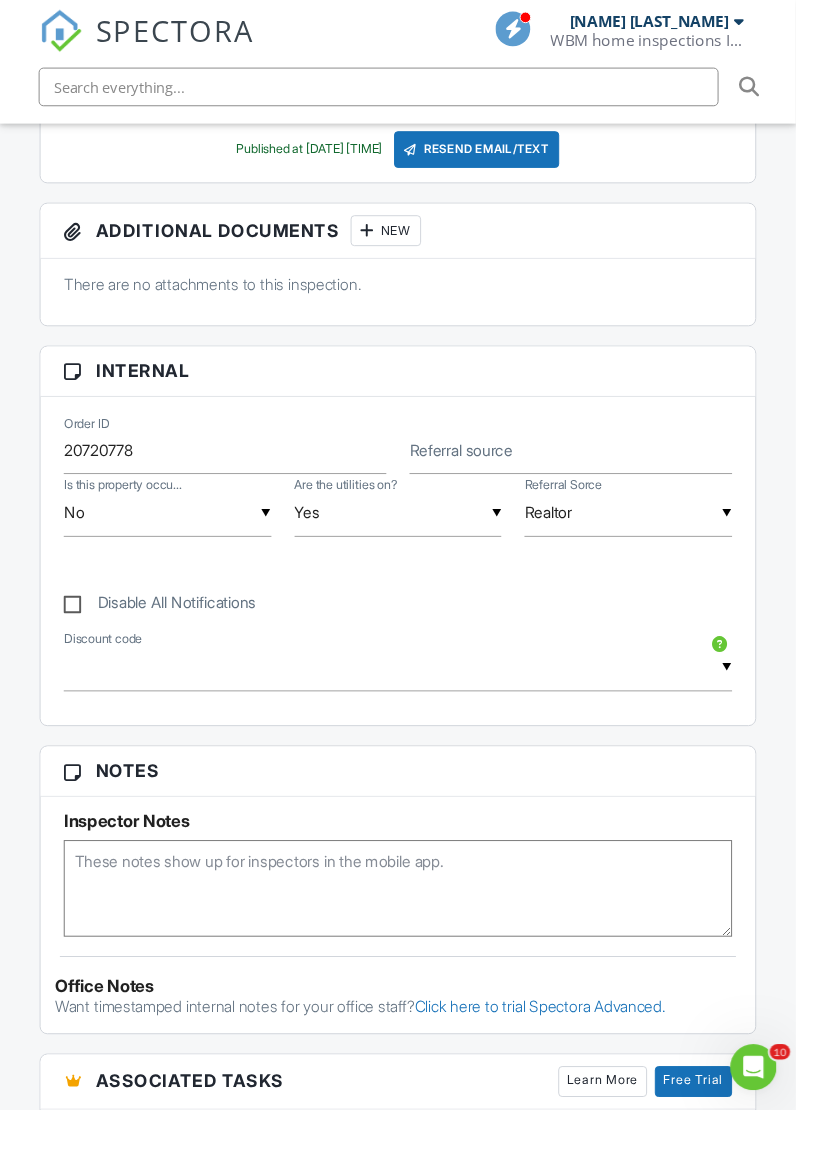 scroll, scrollTop: 0, scrollLeft: 0, axis: both 